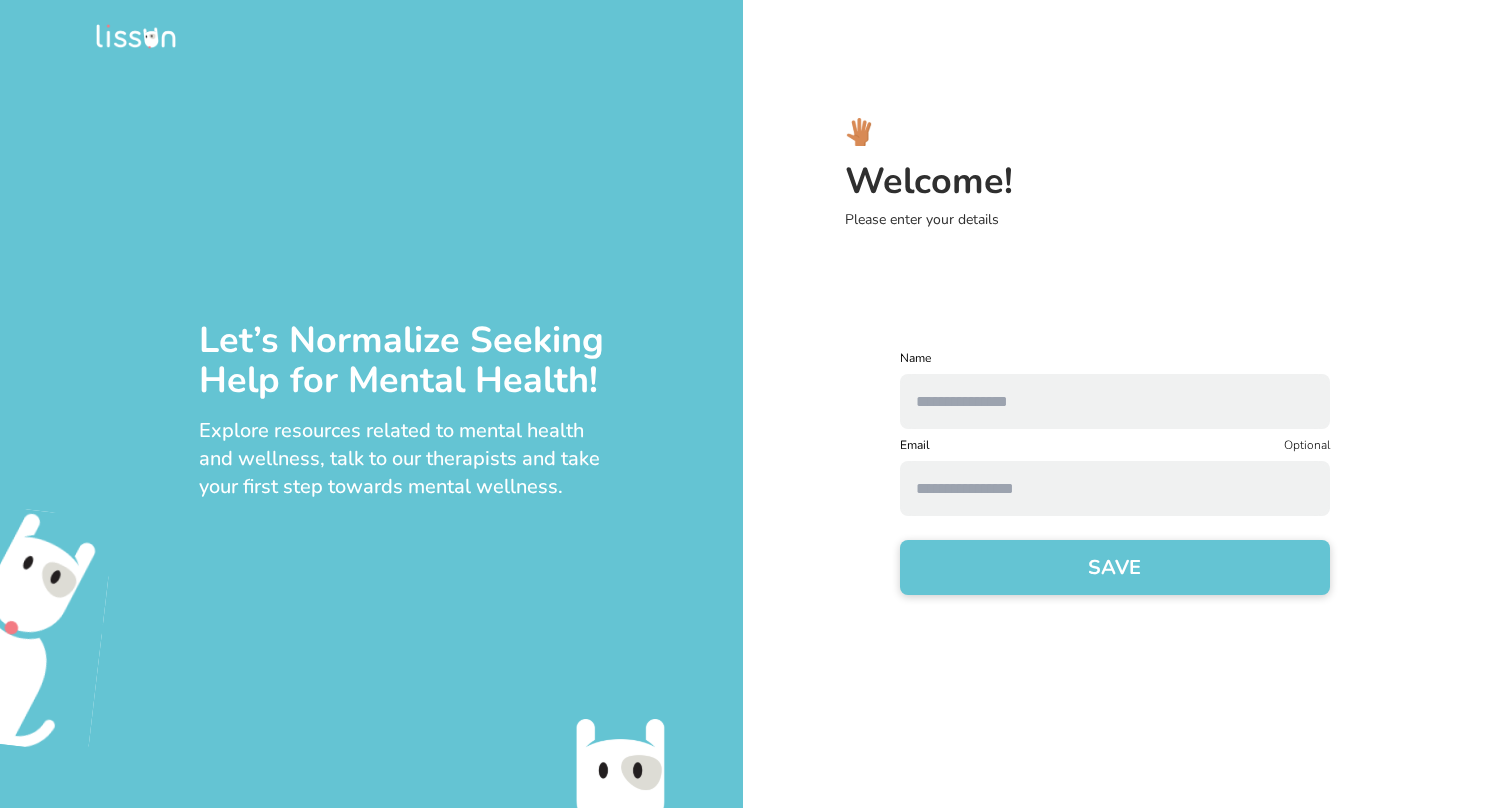 scroll, scrollTop: 0, scrollLeft: 0, axis: both 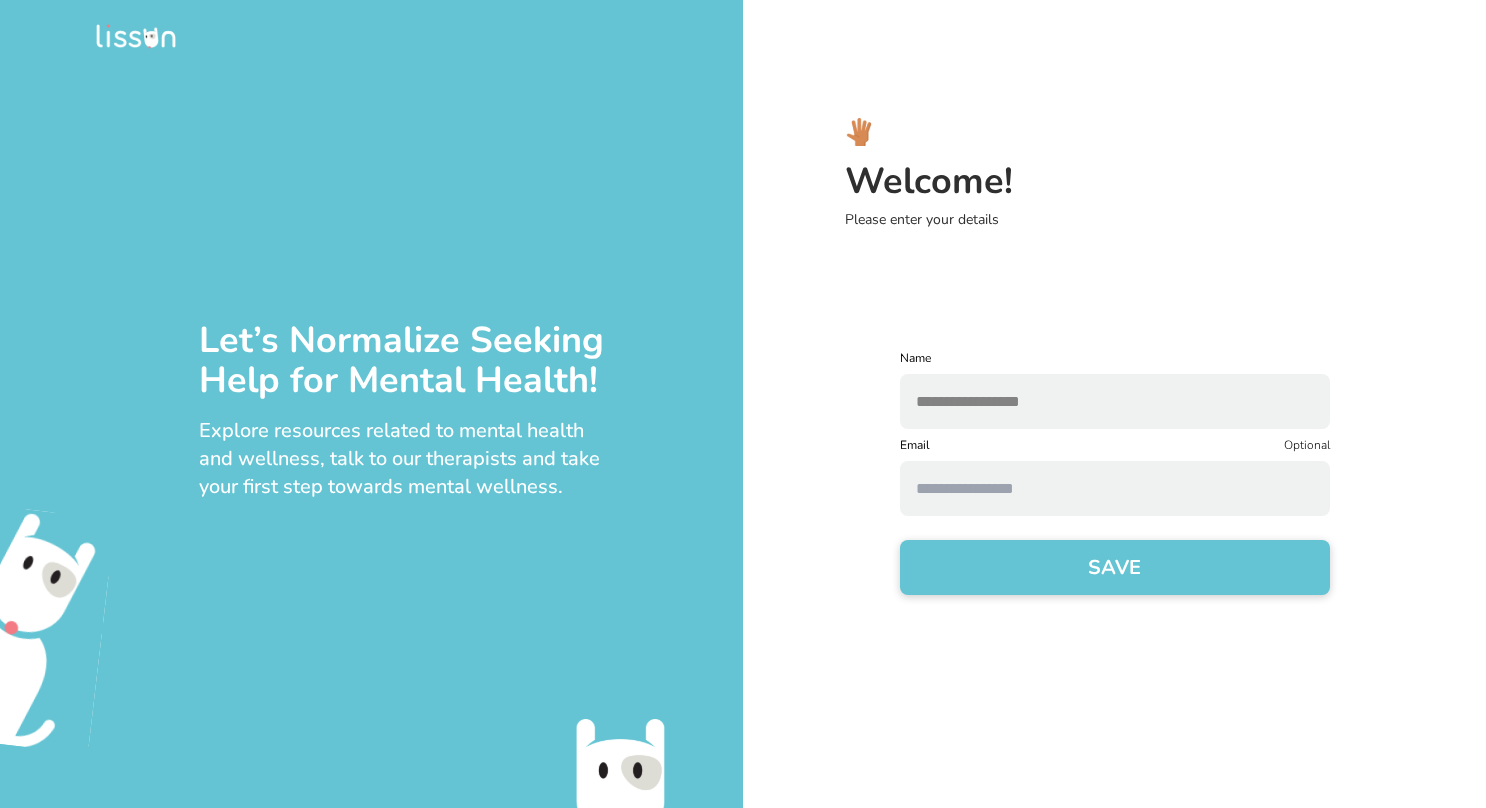 click at bounding box center [1115, 488] 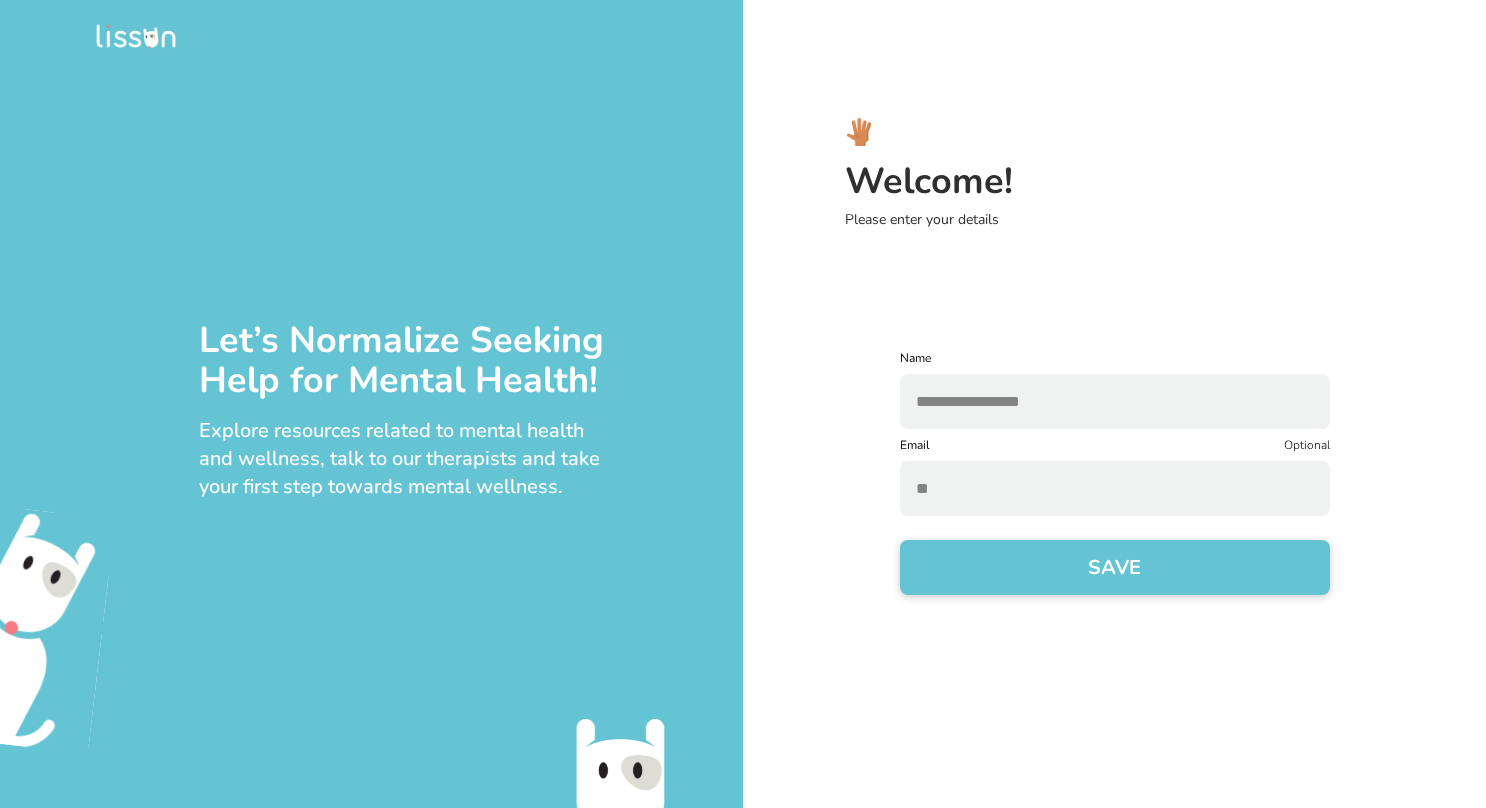 type on "**********" 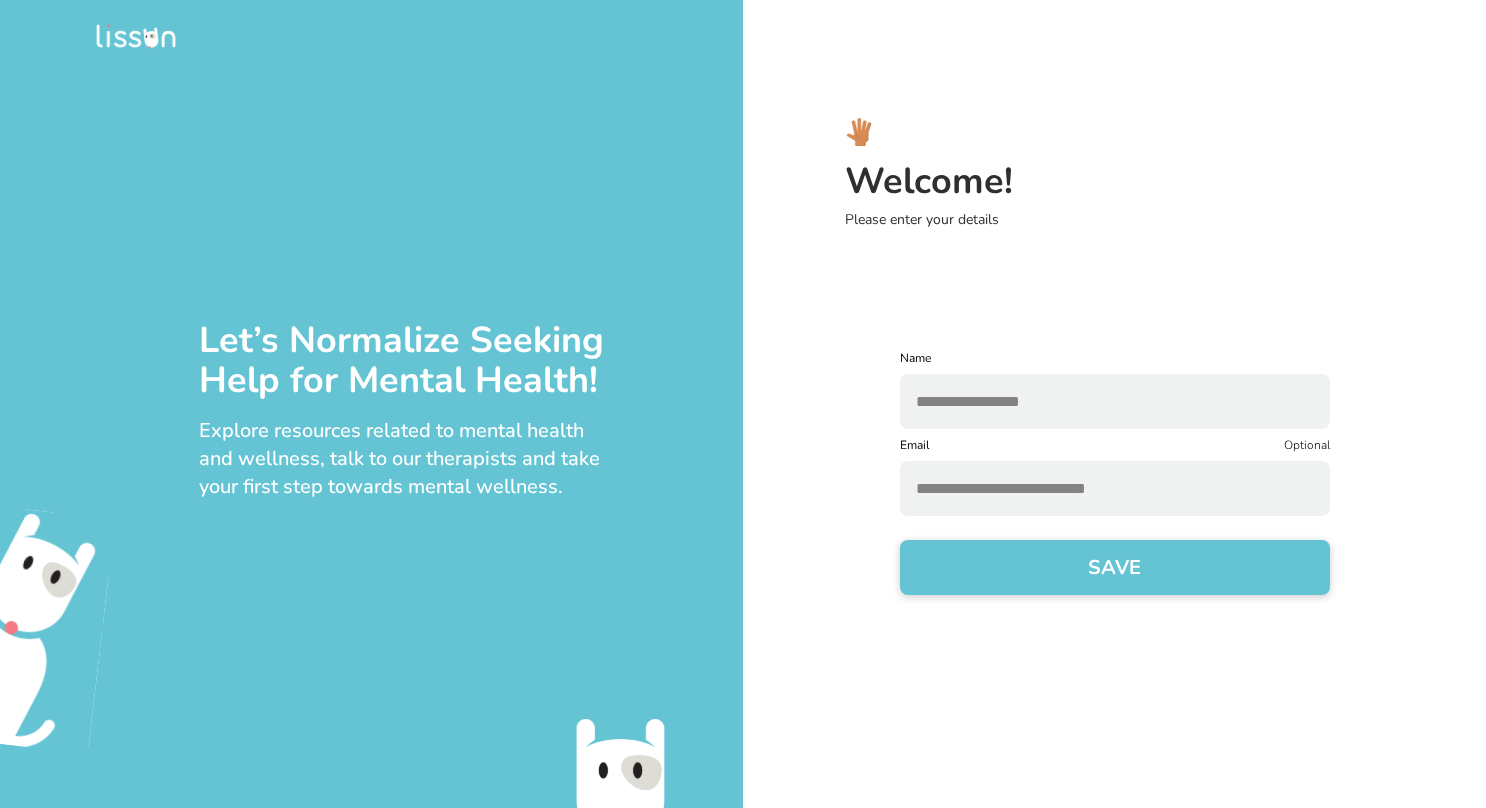 click on "SAVE" 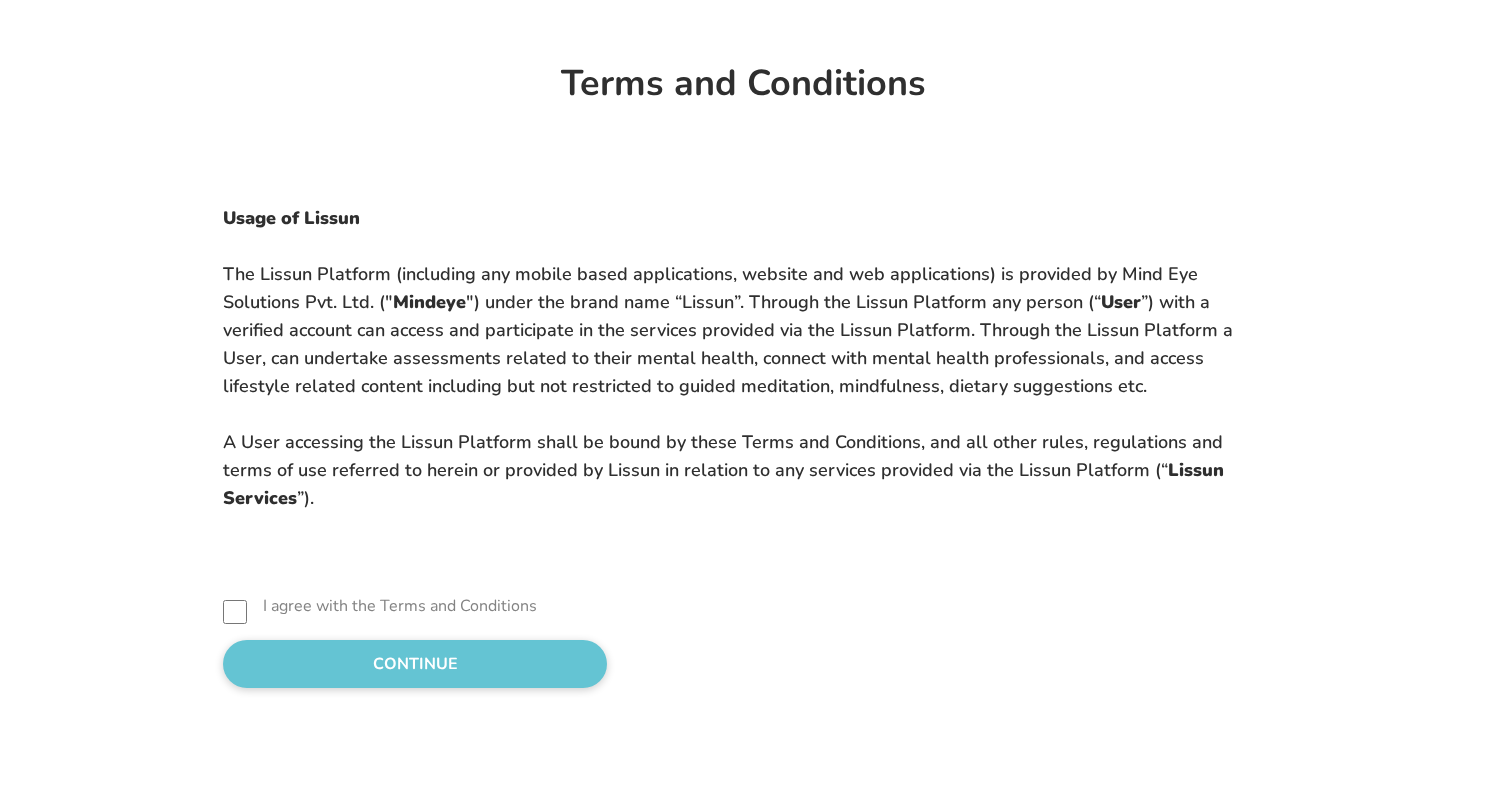 click on "CONTINUE" at bounding box center (415, 664) 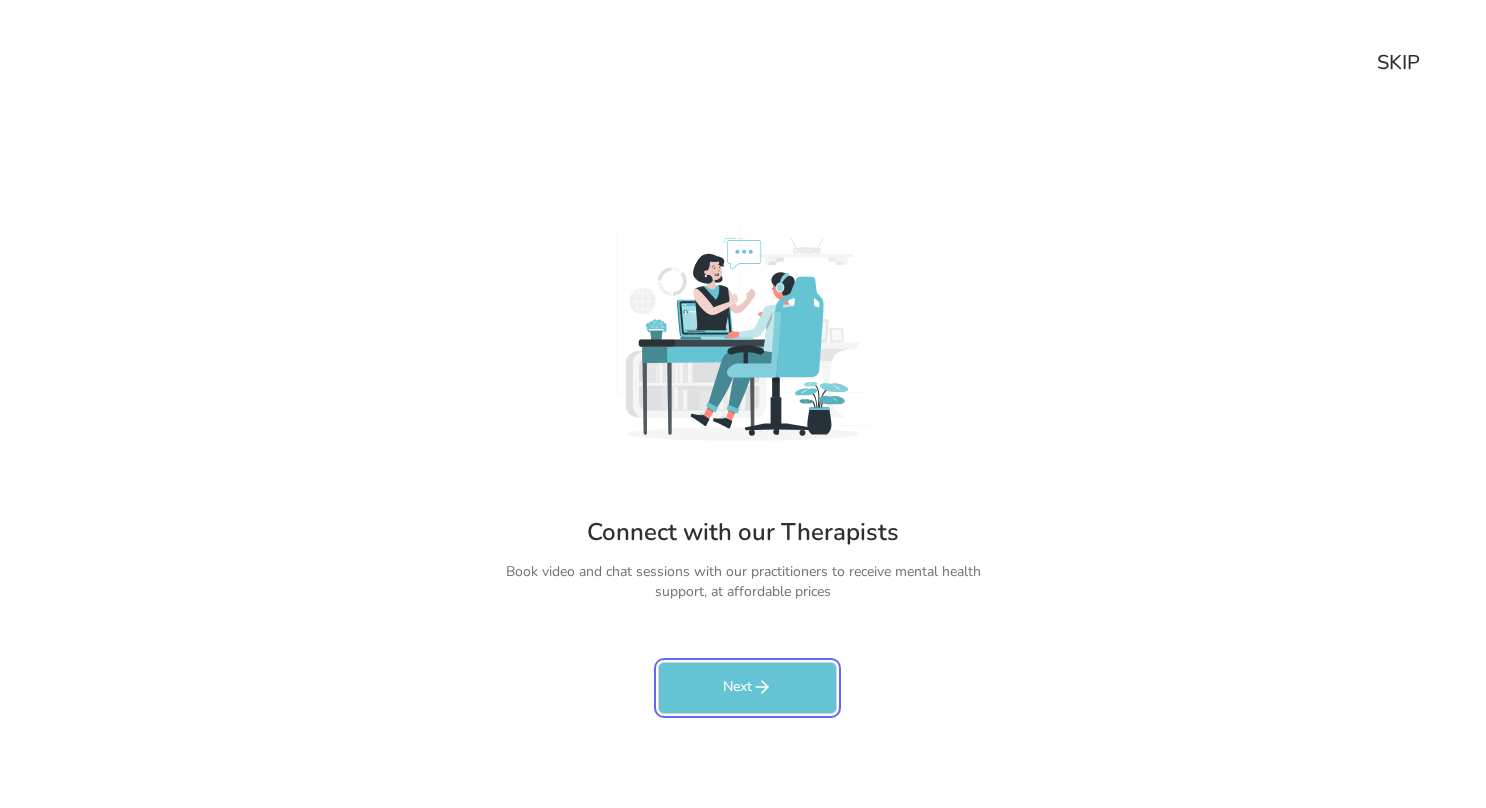 click on "Next" at bounding box center (747, 688) 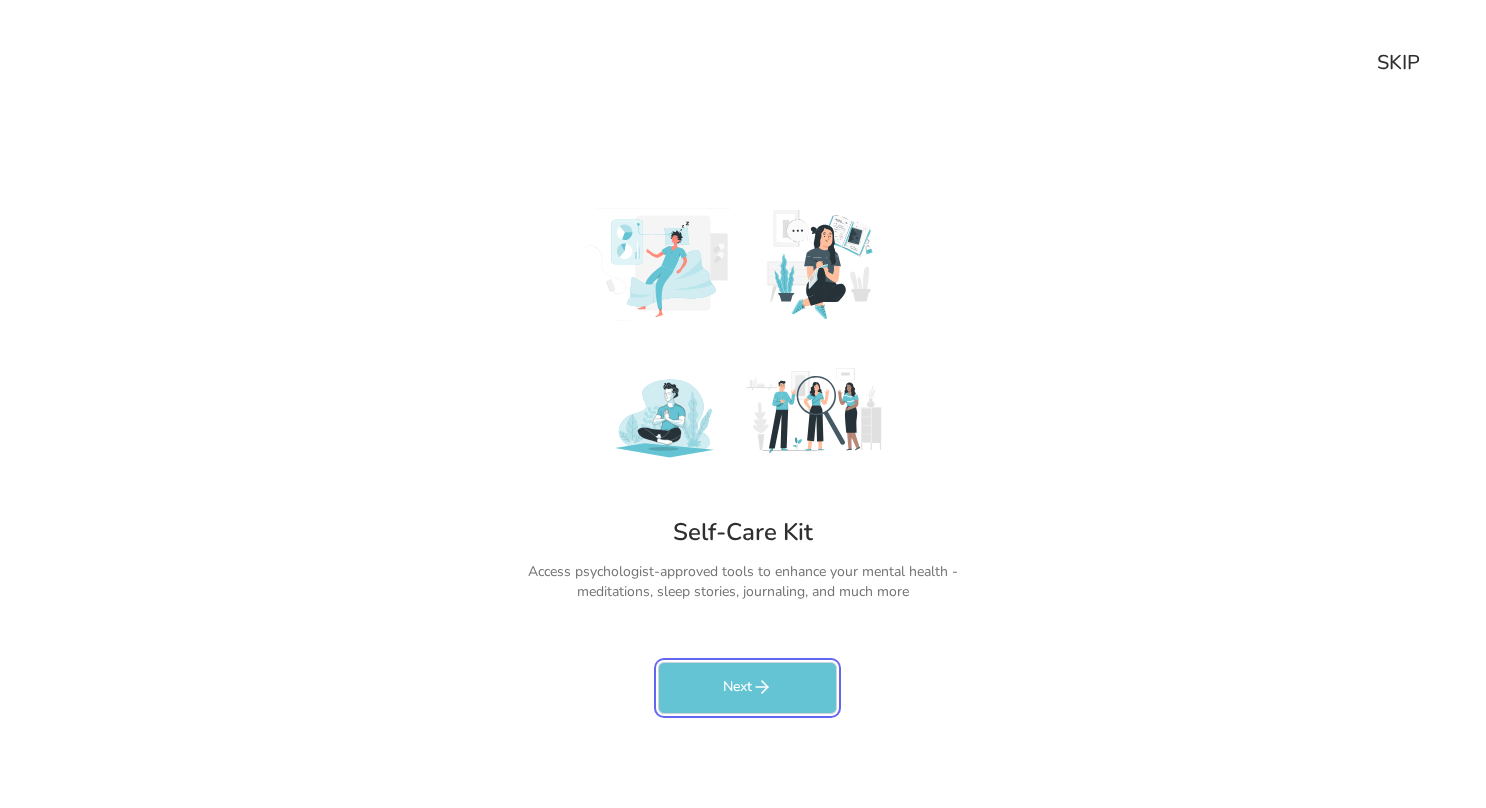 click on "Next" at bounding box center [747, 688] 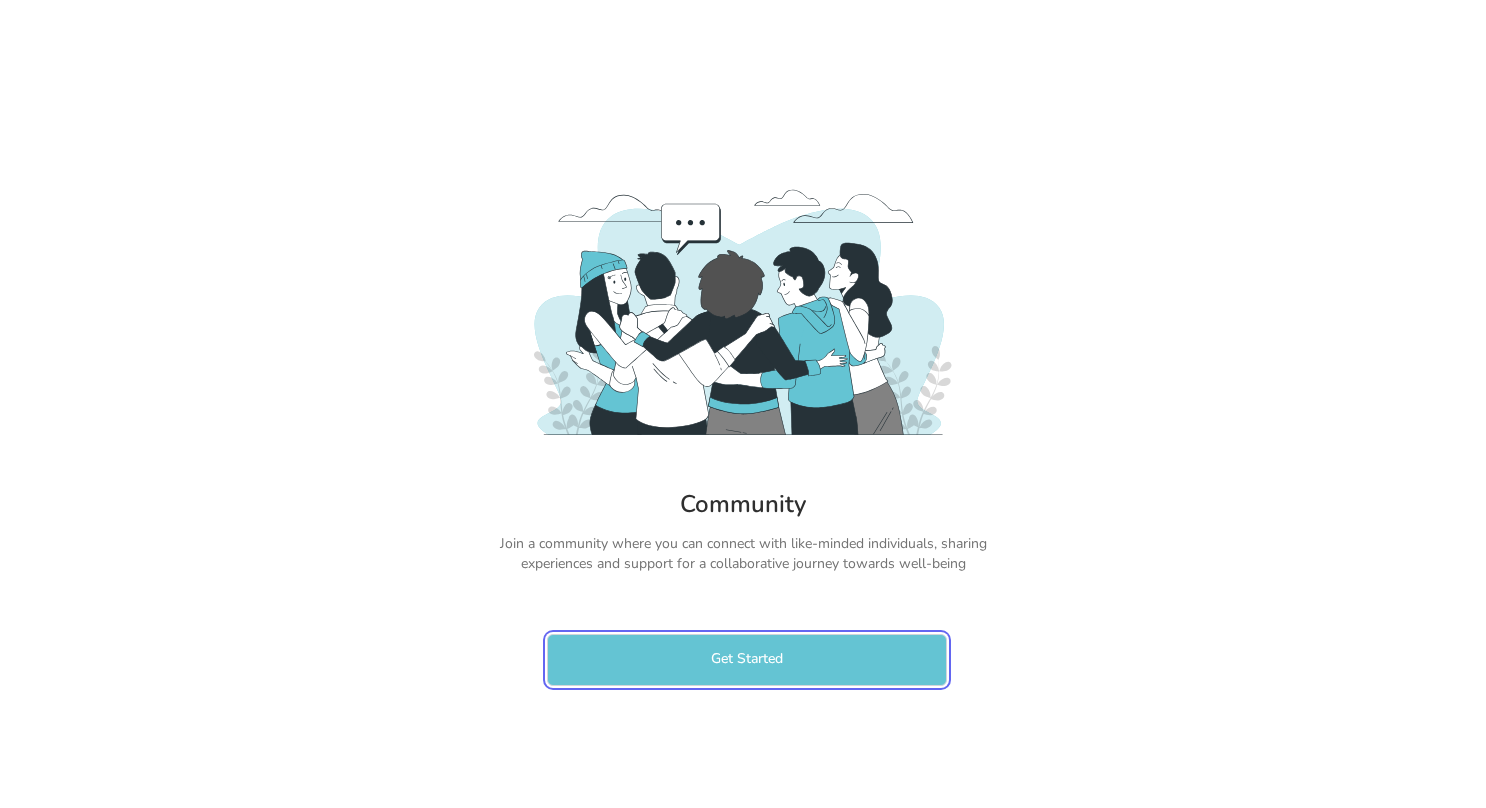 click on "Get Started" at bounding box center [747, 660] 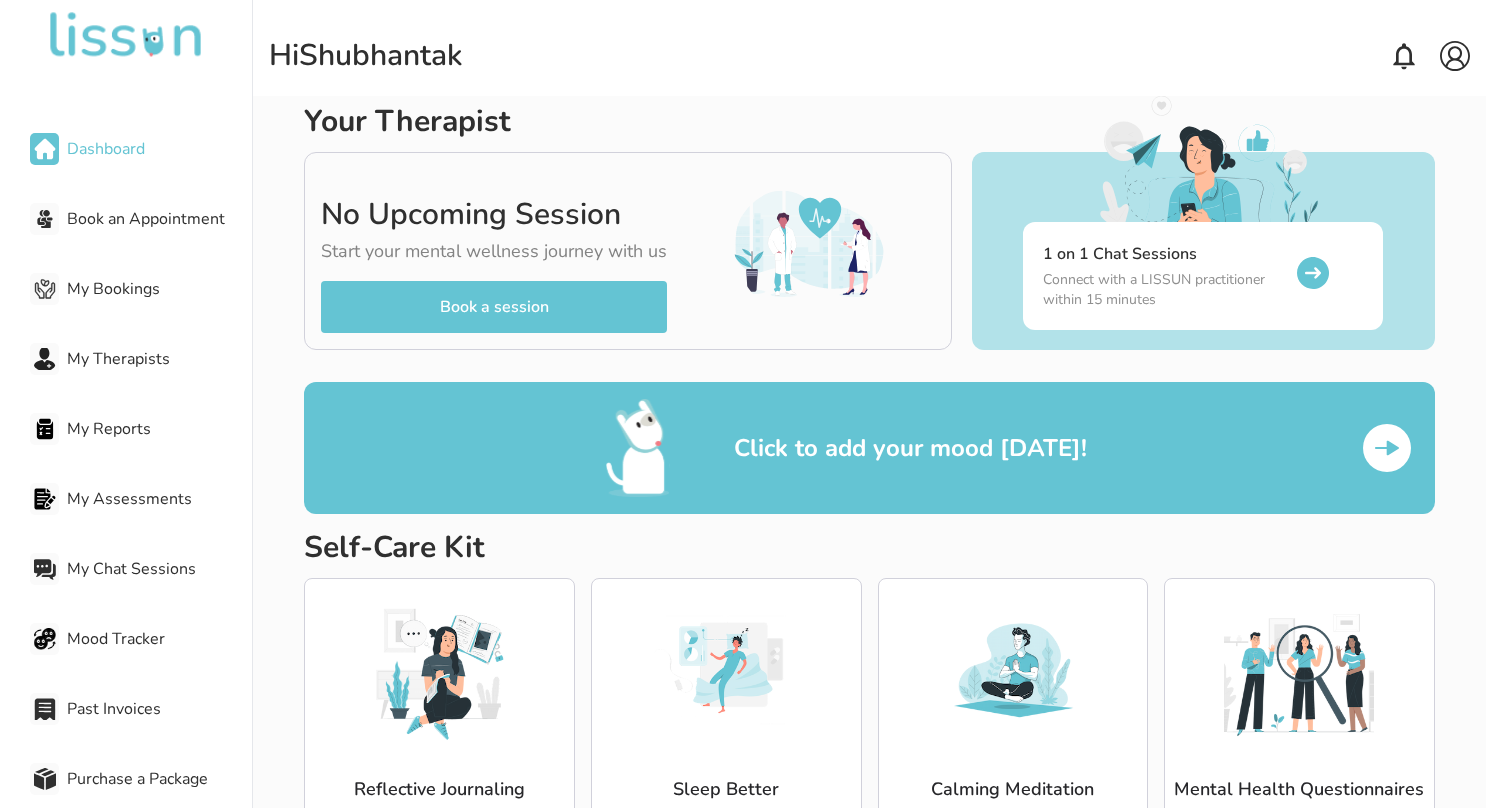 scroll, scrollTop: 0, scrollLeft: 0, axis: both 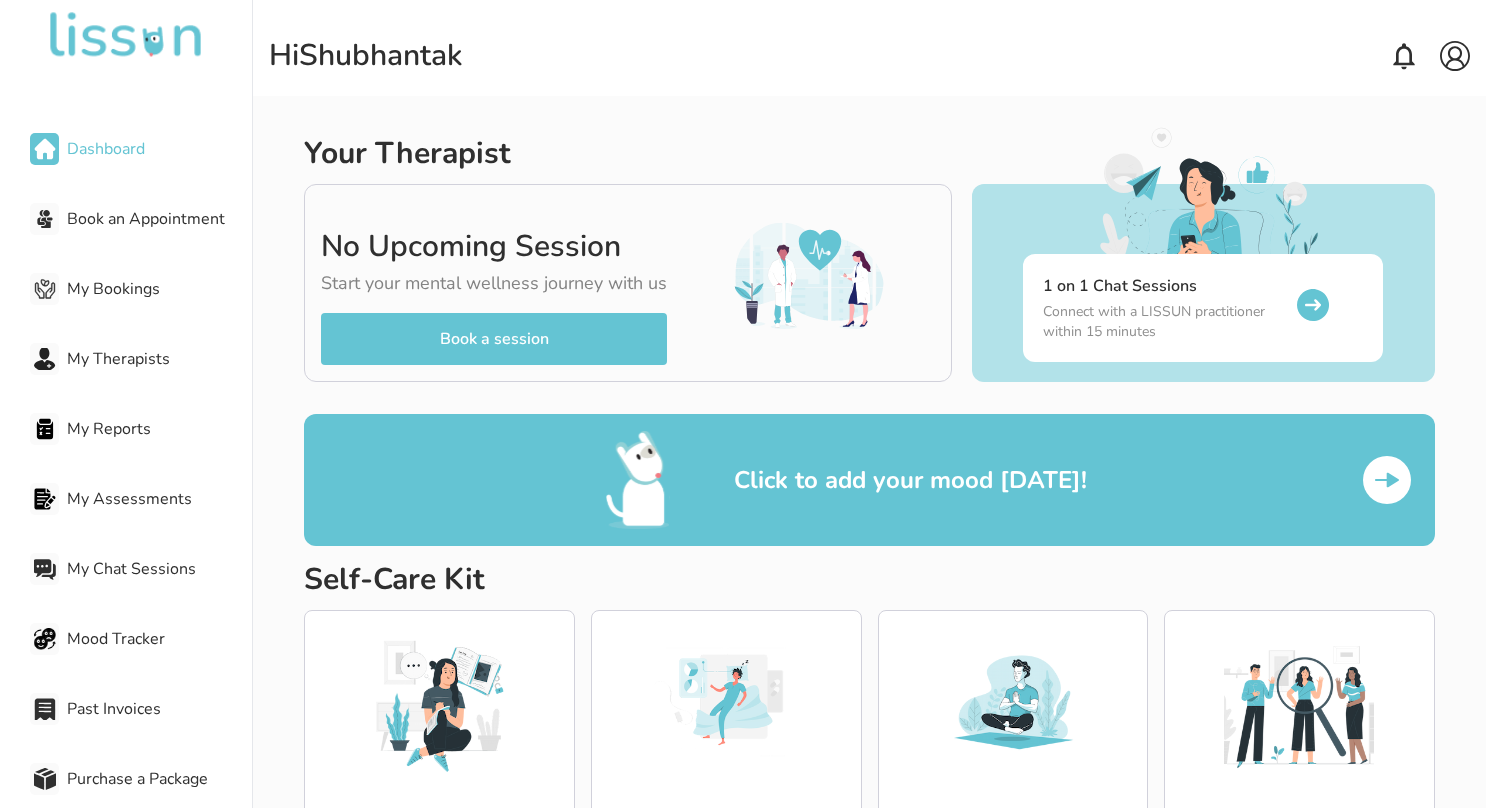 click on "Book an Appointment" at bounding box center (159, 219) 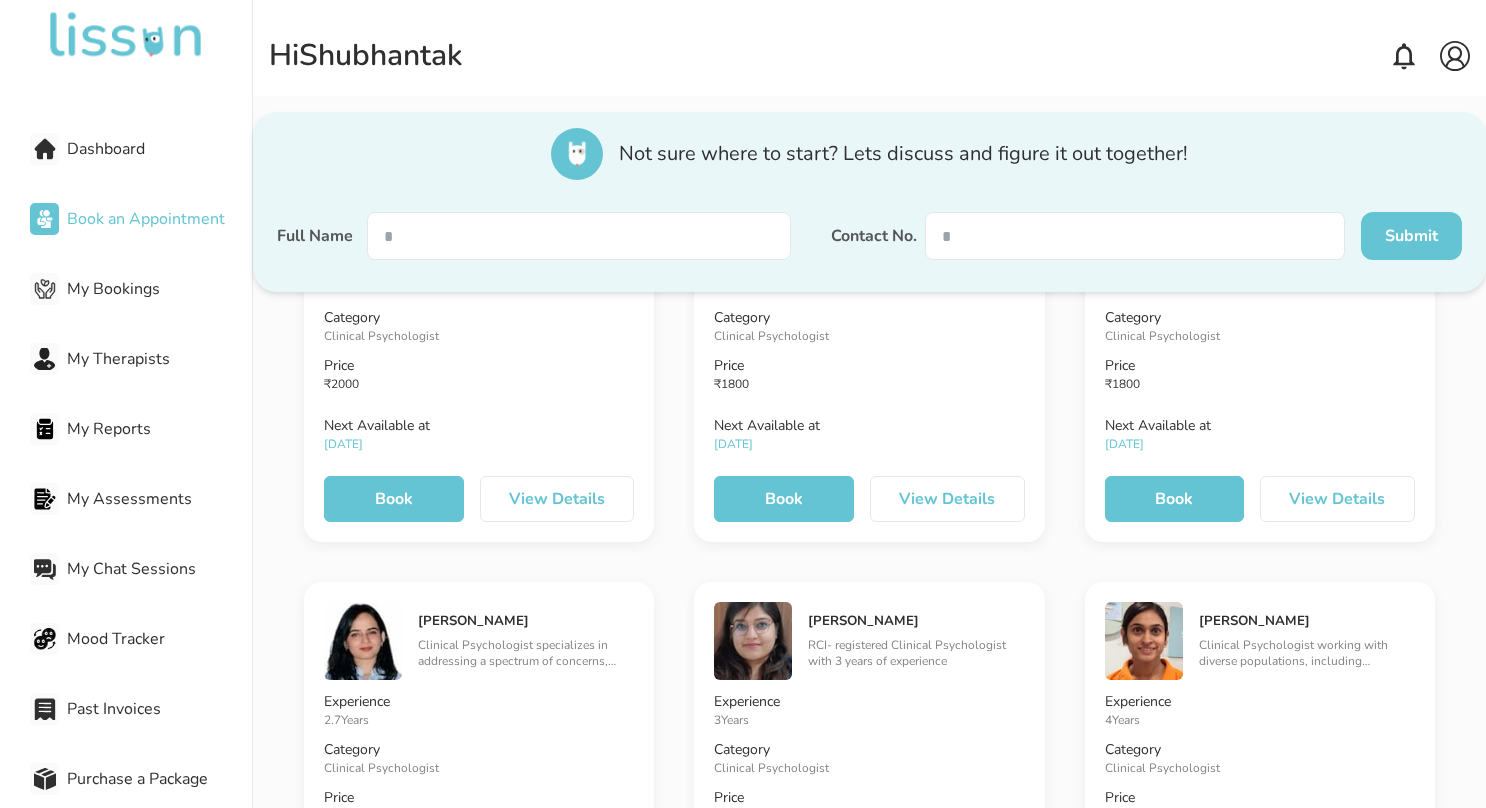 scroll, scrollTop: 0, scrollLeft: 0, axis: both 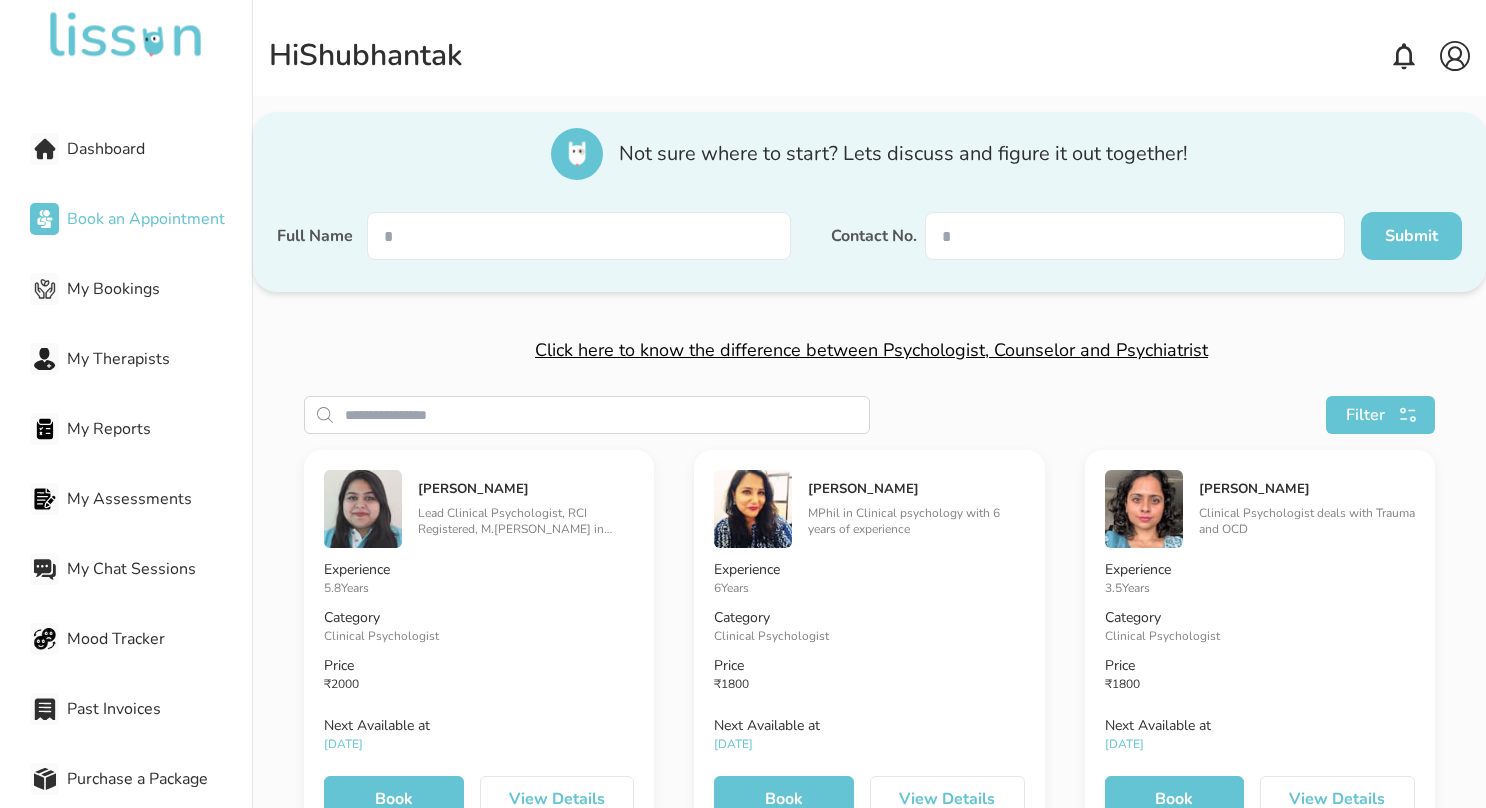 click on "Filter" at bounding box center (1365, 415) 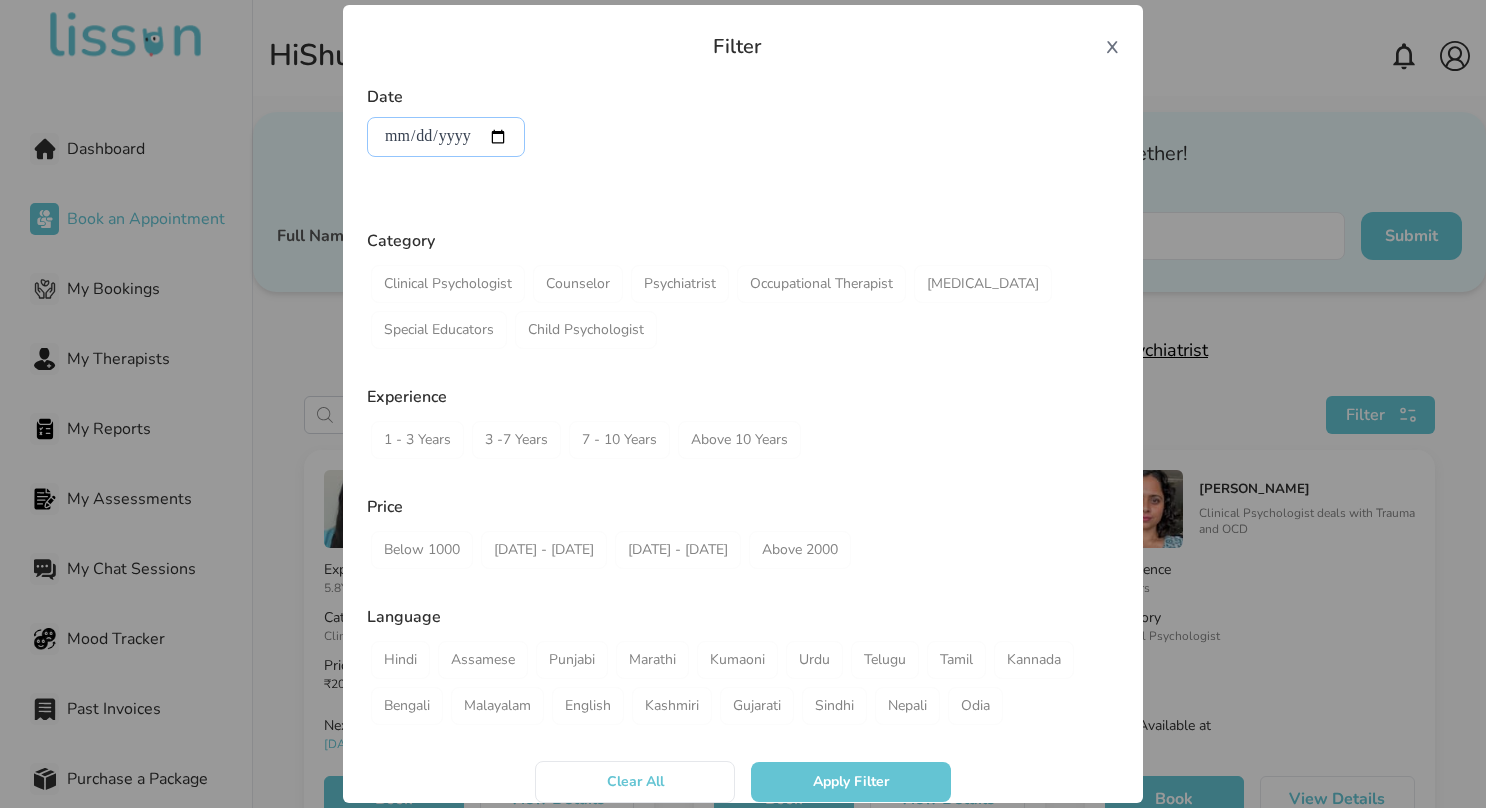 click at bounding box center (446, 137) 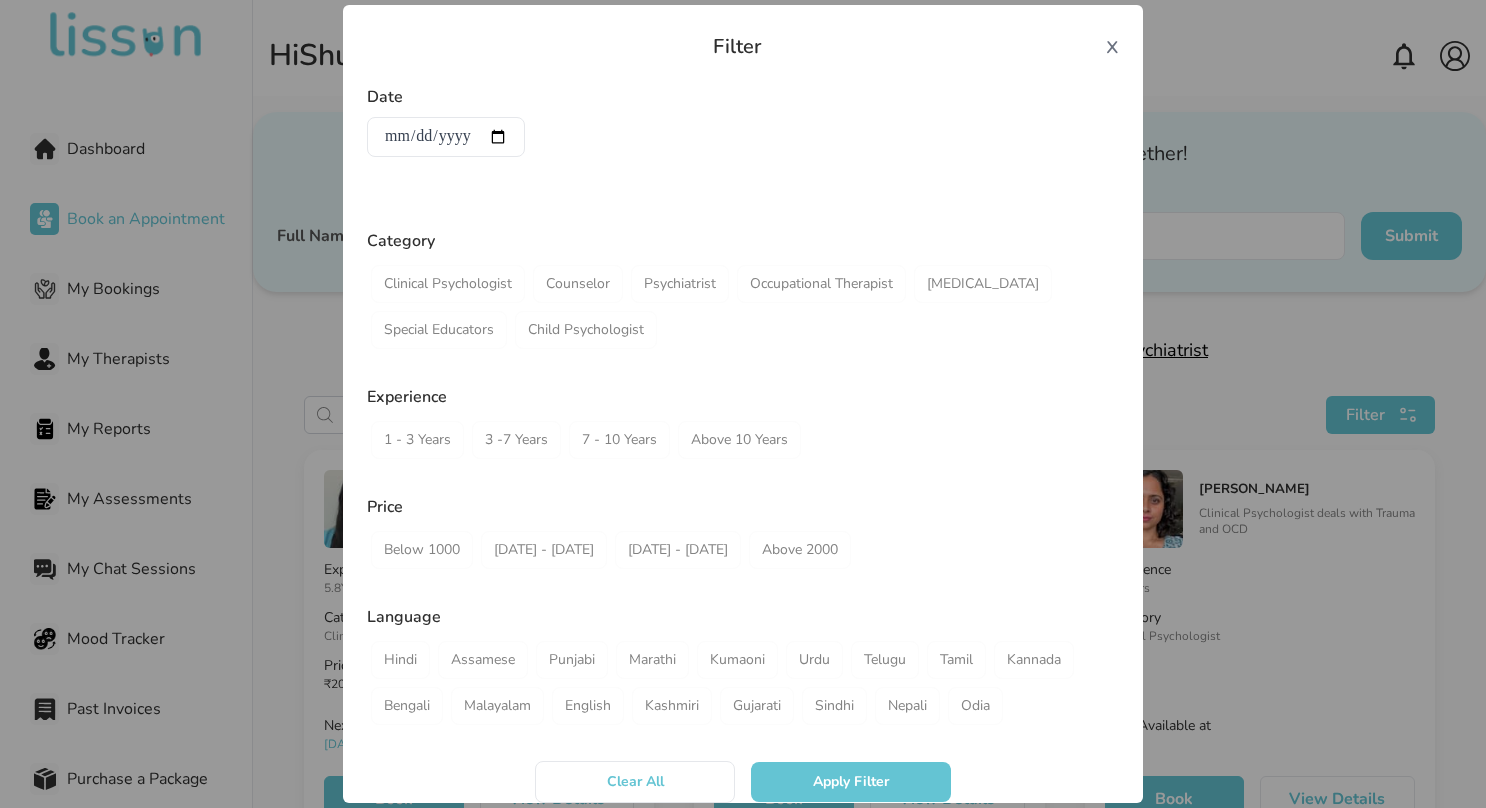 click on "Date Category Clinical Psychologist Counselor Psychiatrist Occupational Therapist [MEDICAL_DATA] Special Educators Child Psychologist Experience 1 - 3 Years 3 -7 Years 7 - 10 Years Above 10 Years Price Below 1000 [DATE] - [DATE] [DATE] - [DATE] Above 2000 Language Hindi Assamese Punjabi Marathi Kumaoni Urdu Telugu Tamil Kannada Bengali Malayalam English Kashmiri Gujarati [GEOGRAPHIC_DATA] Nepali Odia" at bounding box center [743, 407] 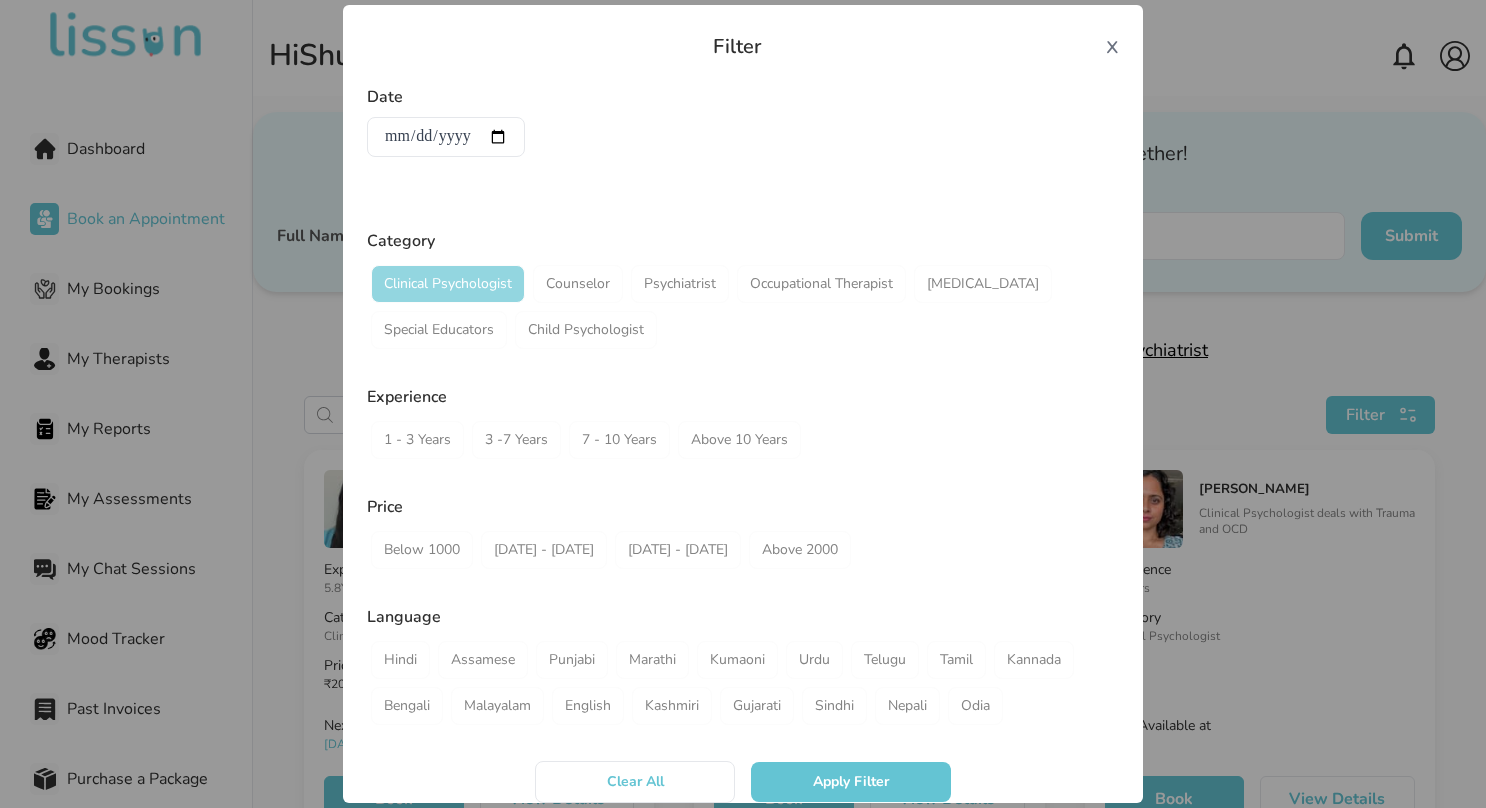 click on "Clinical Psychologist" at bounding box center [448, 284] 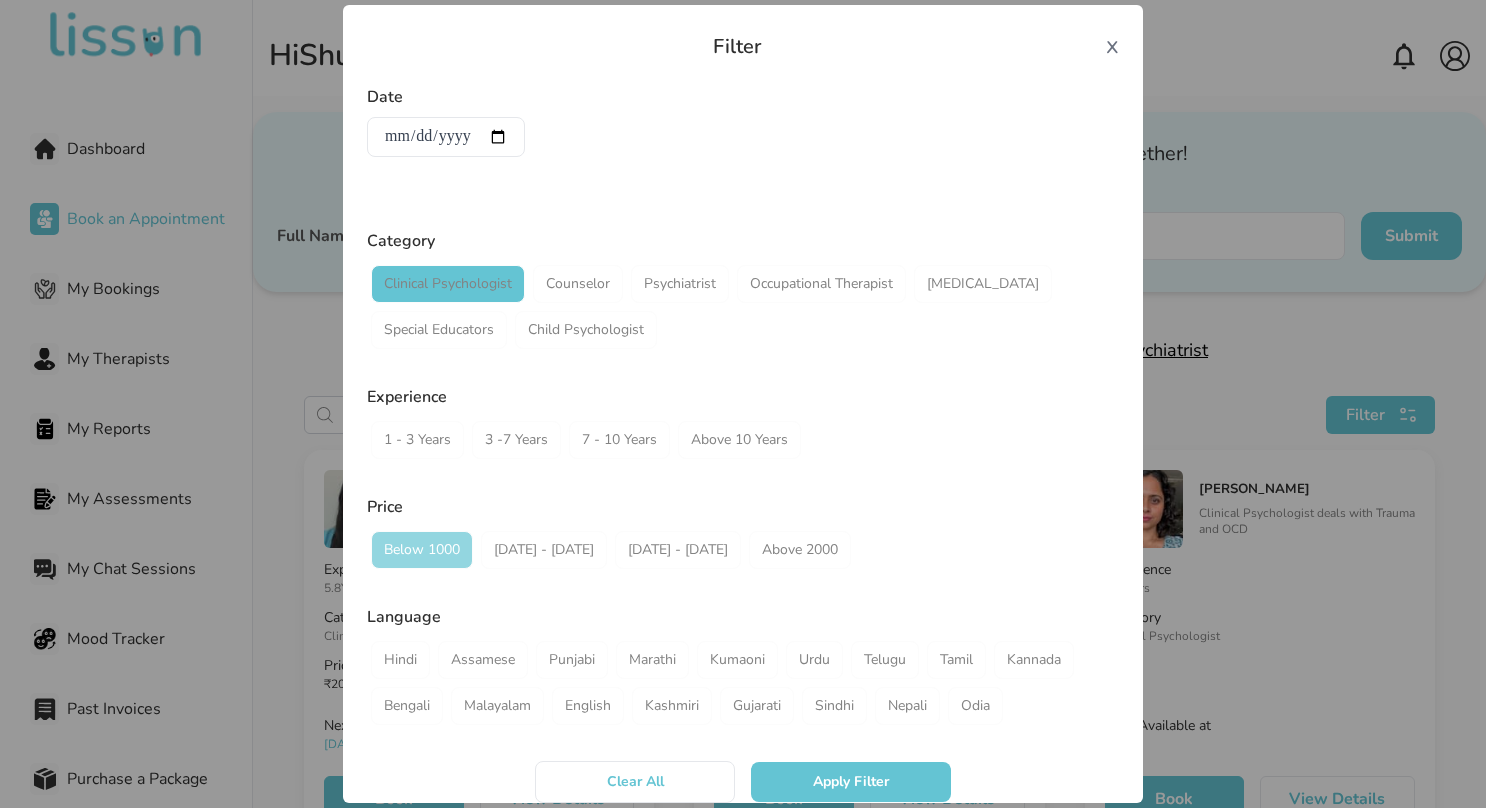 click on "Below 1000" at bounding box center (422, 550) 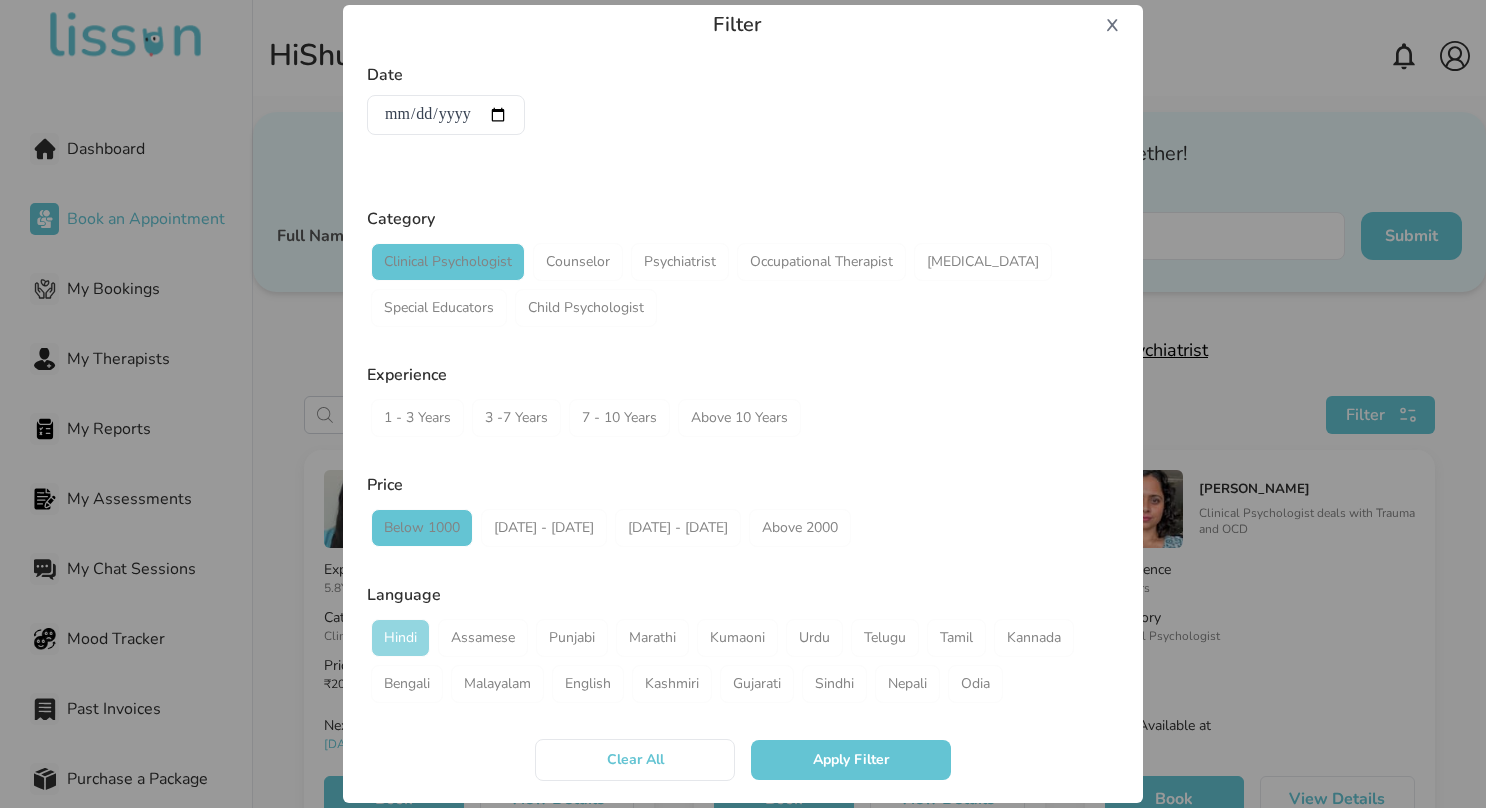 click on "Hindi" at bounding box center (400, 638) 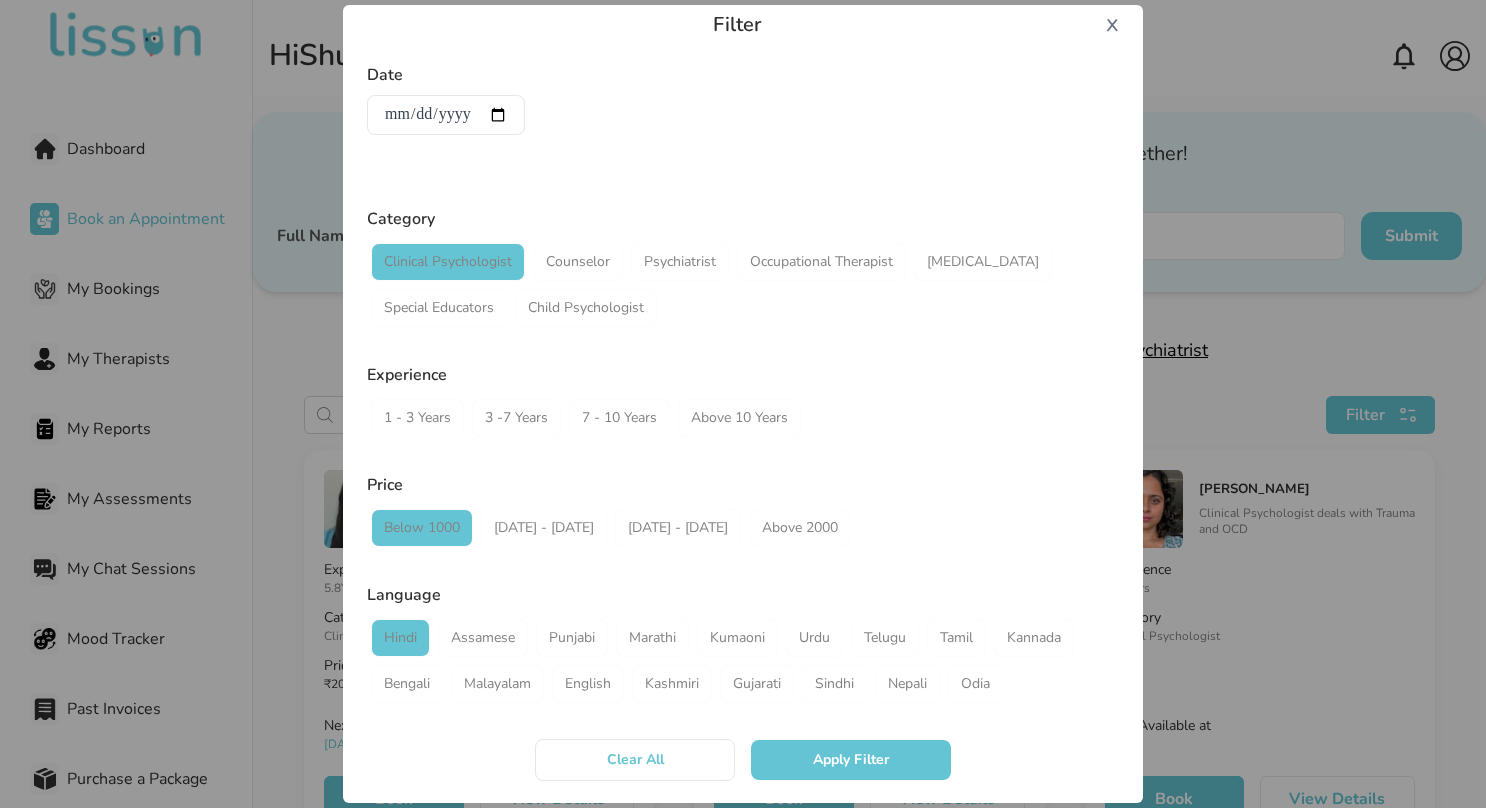 click on "Apply Filter" at bounding box center [851, 760] 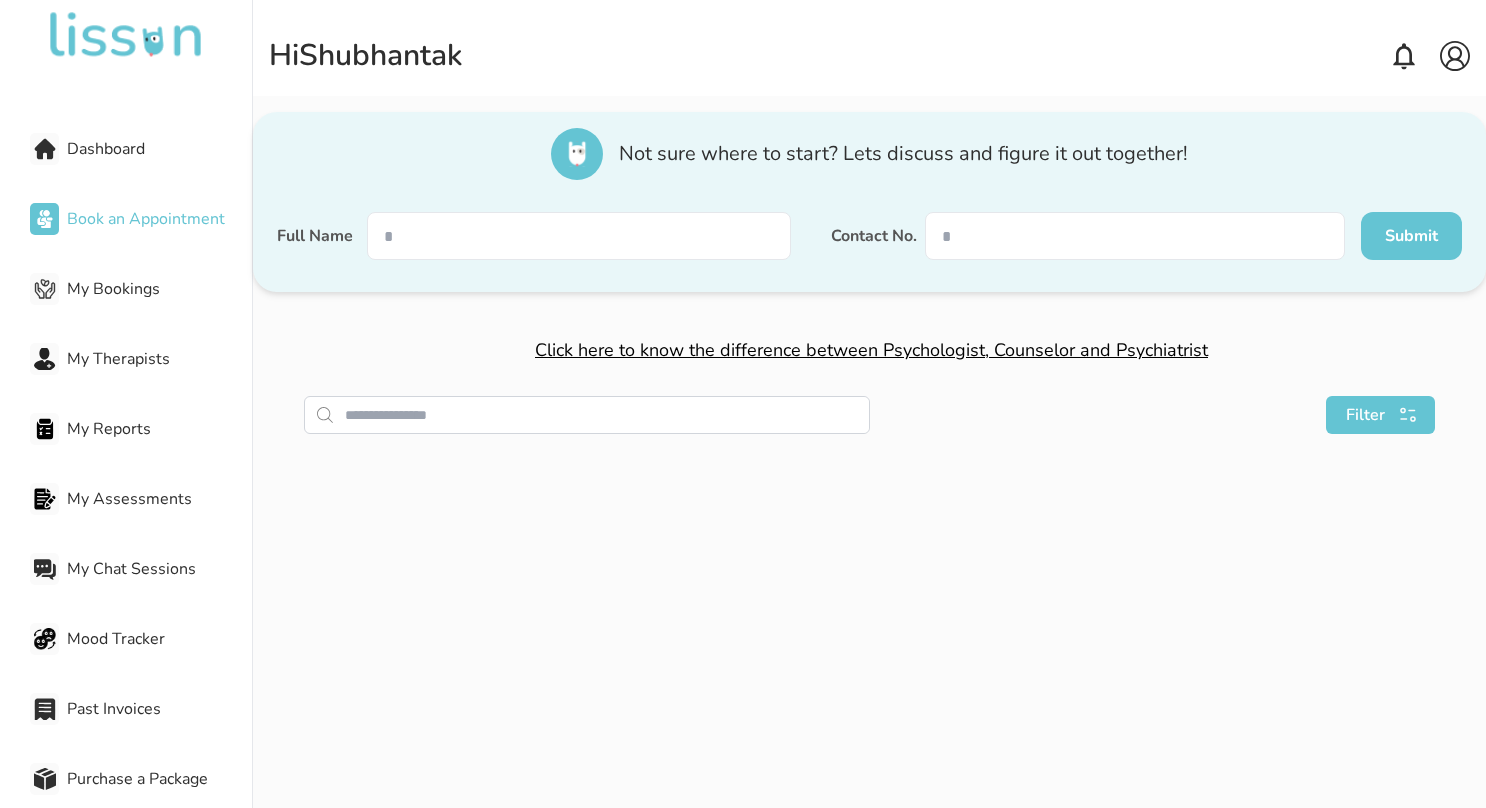 click on "Click here to know the difference between Psychologist, Counselor and Psychiatrist Filter" at bounding box center (869, 468) 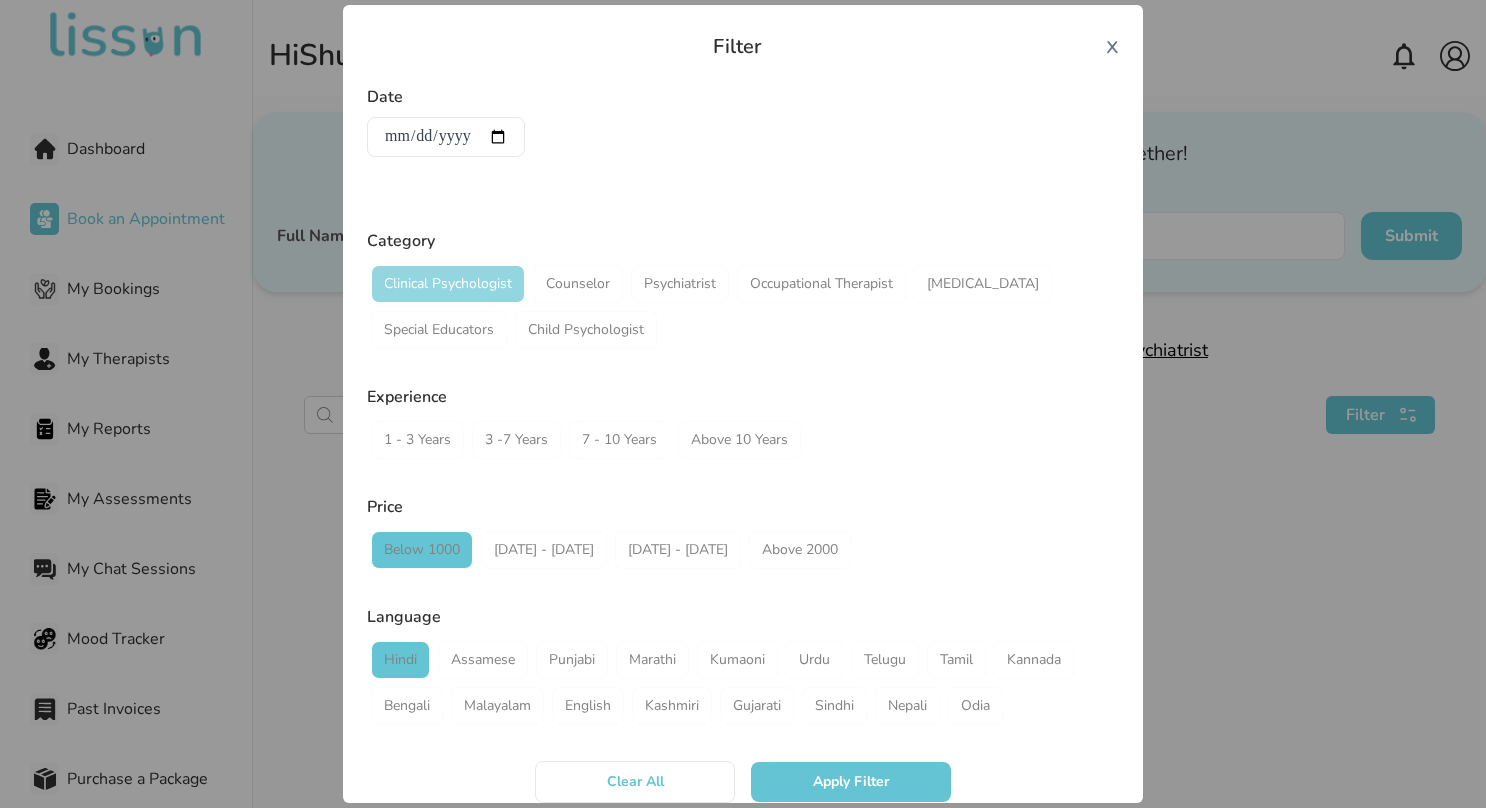 click on "Clinical Psychologist" at bounding box center [448, 284] 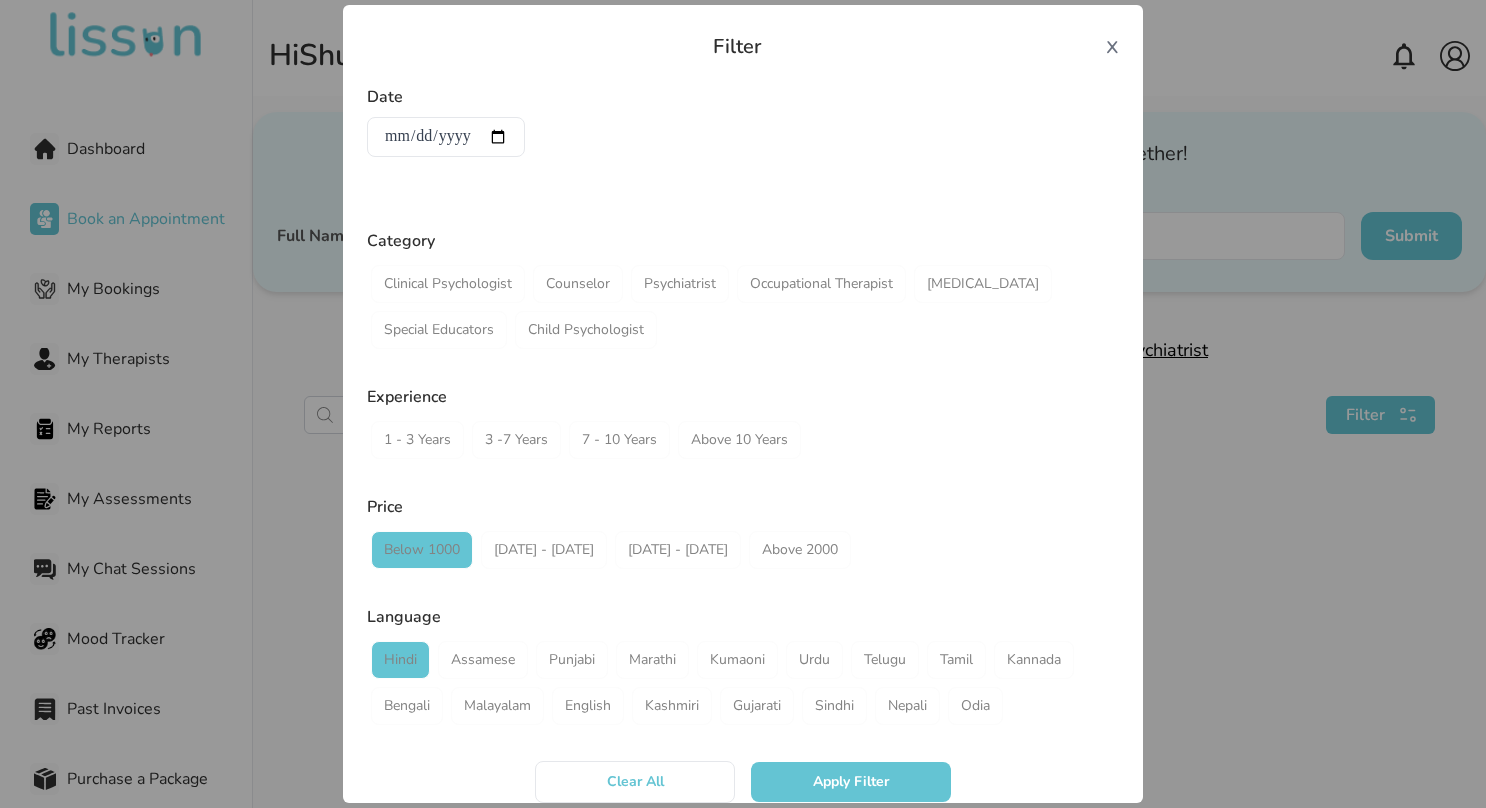 click on "Apply Filter" at bounding box center (851, 782) 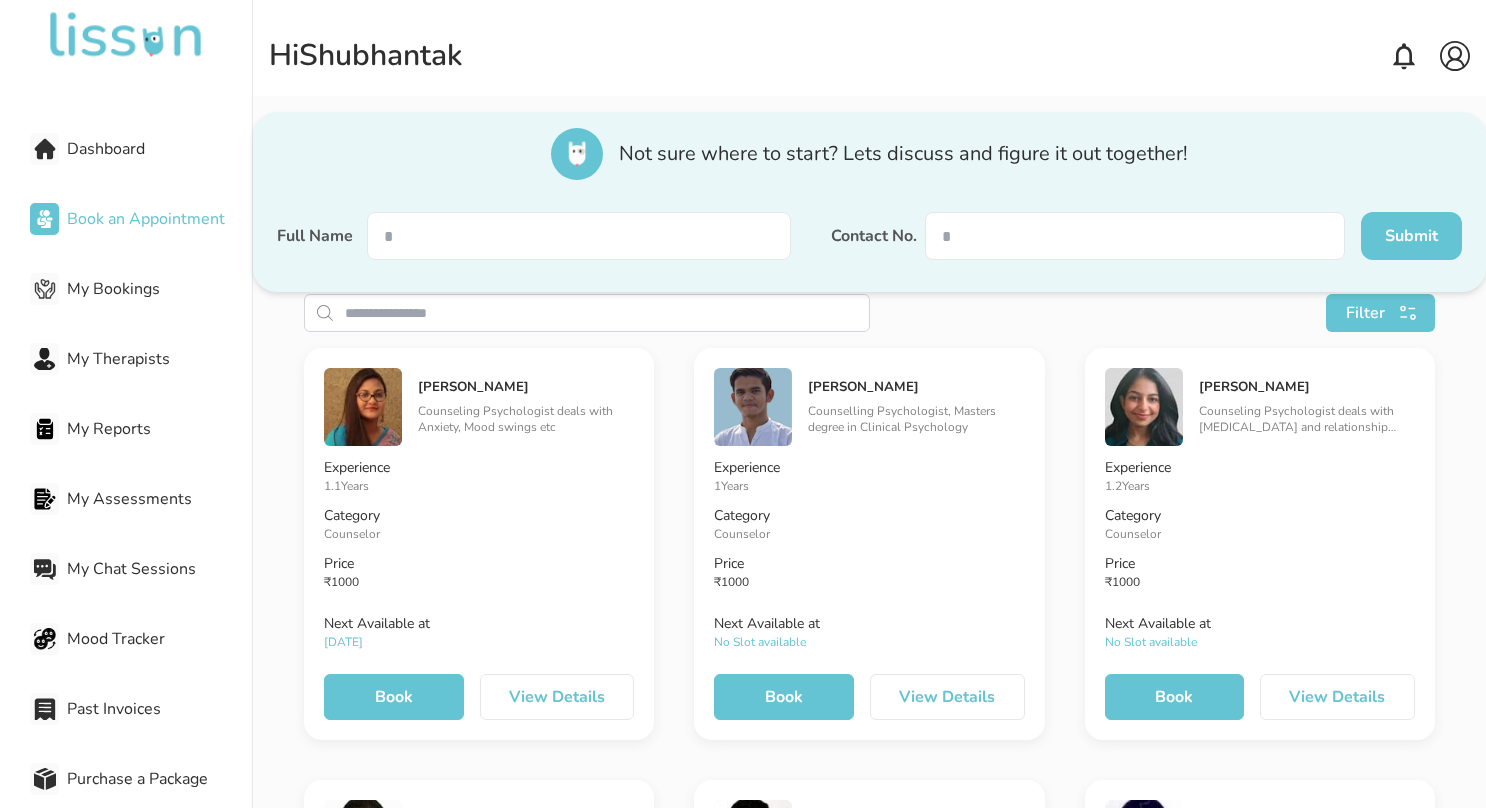 scroll, scrollTop: 103, scrollLeft: 0, axis: vertical 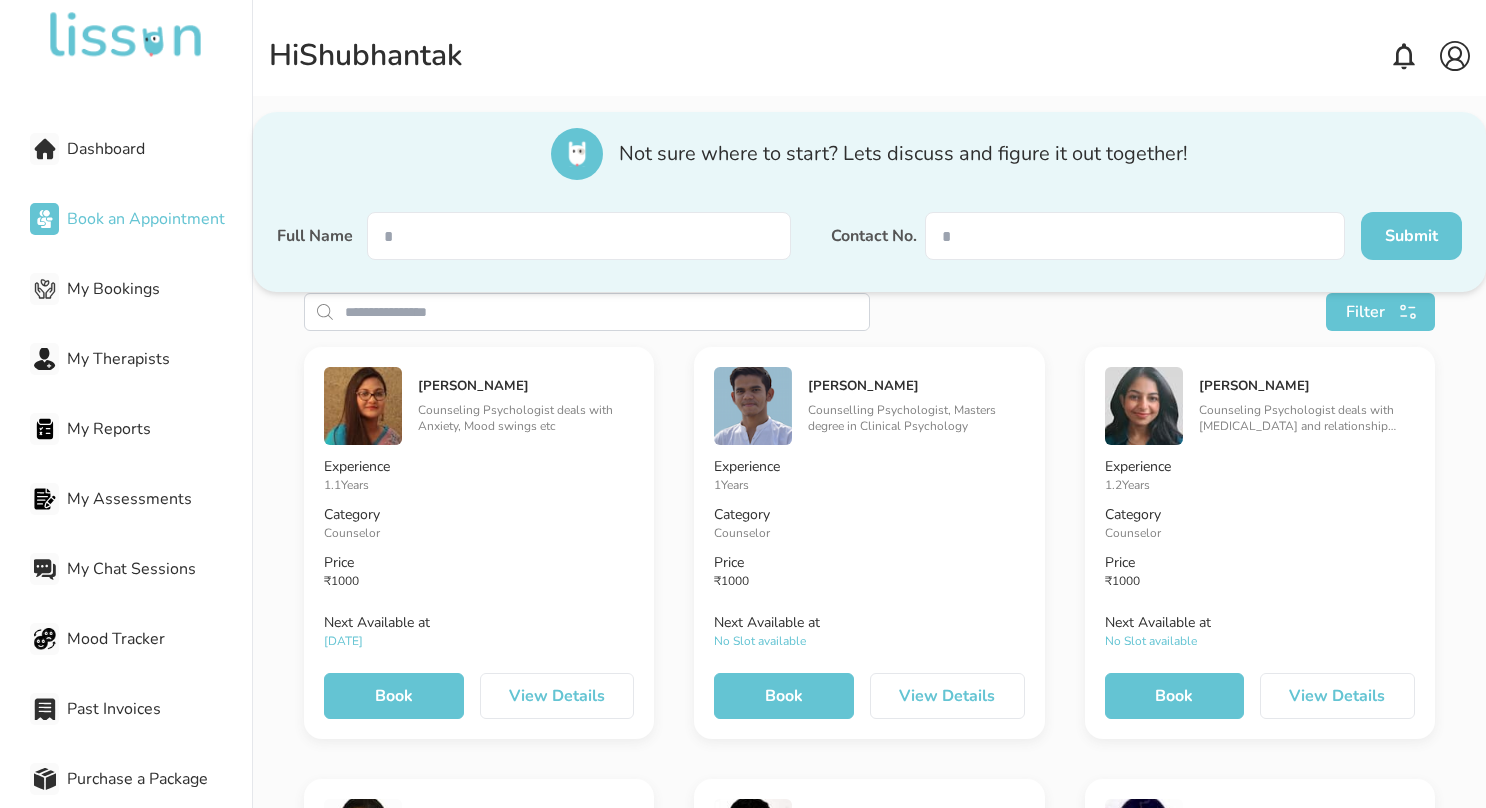 click on "Book" at bounding box center [393, 696] 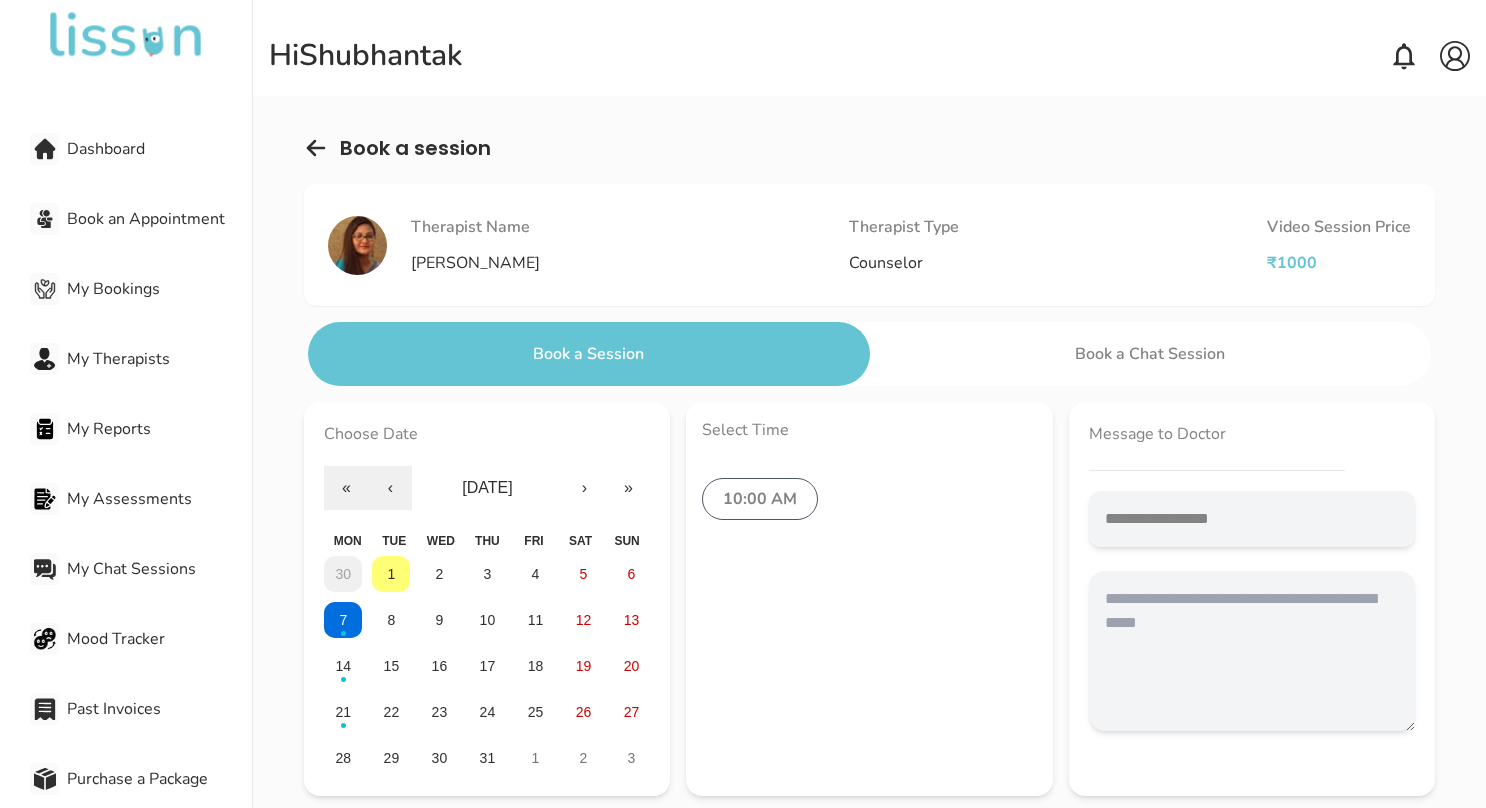 scroll, scrollTop: 92, scrollLeft: 0, axis: vertical 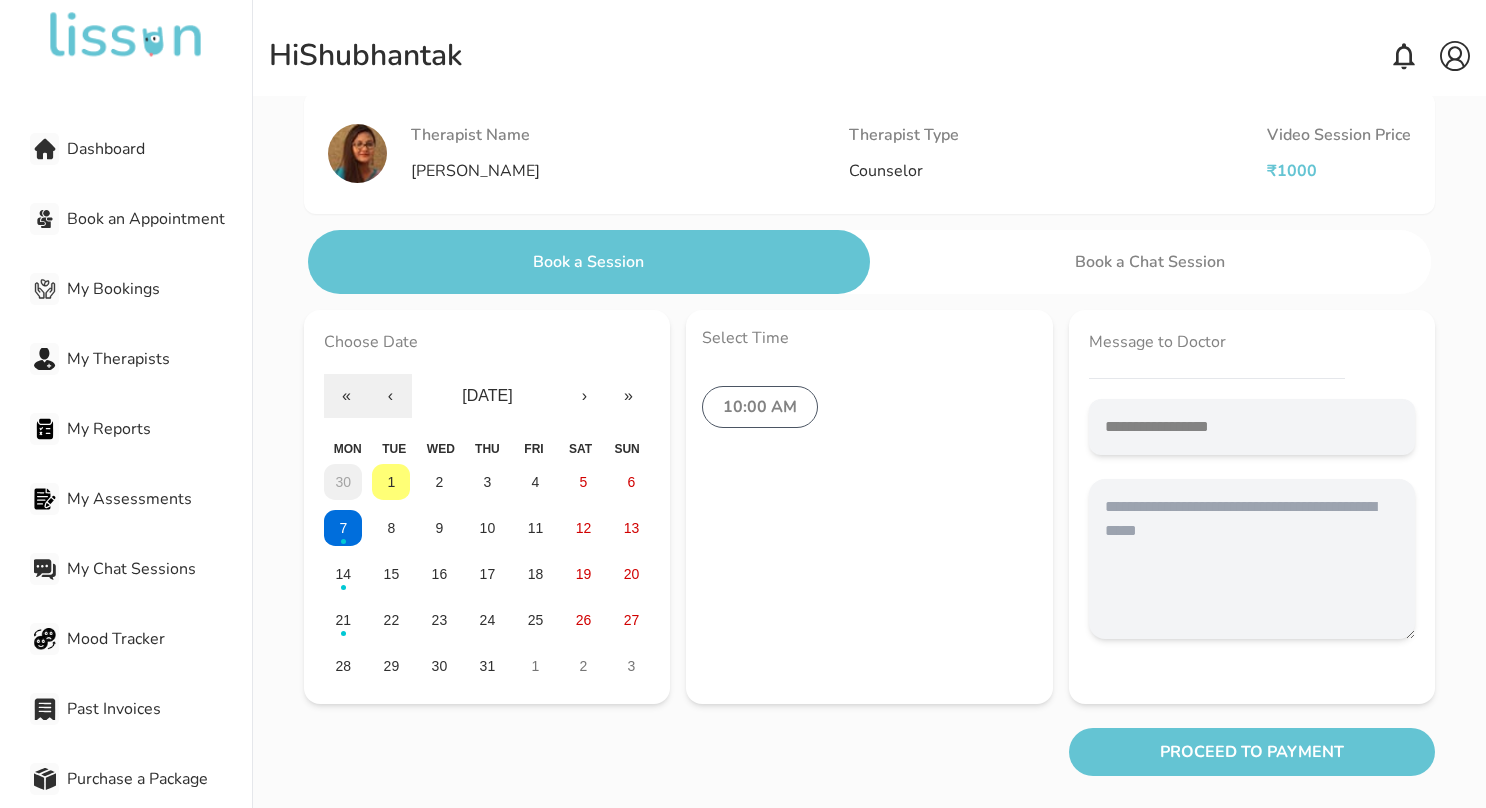 click on "Select Time 10:00 AM" at bounding box center [869, 507] 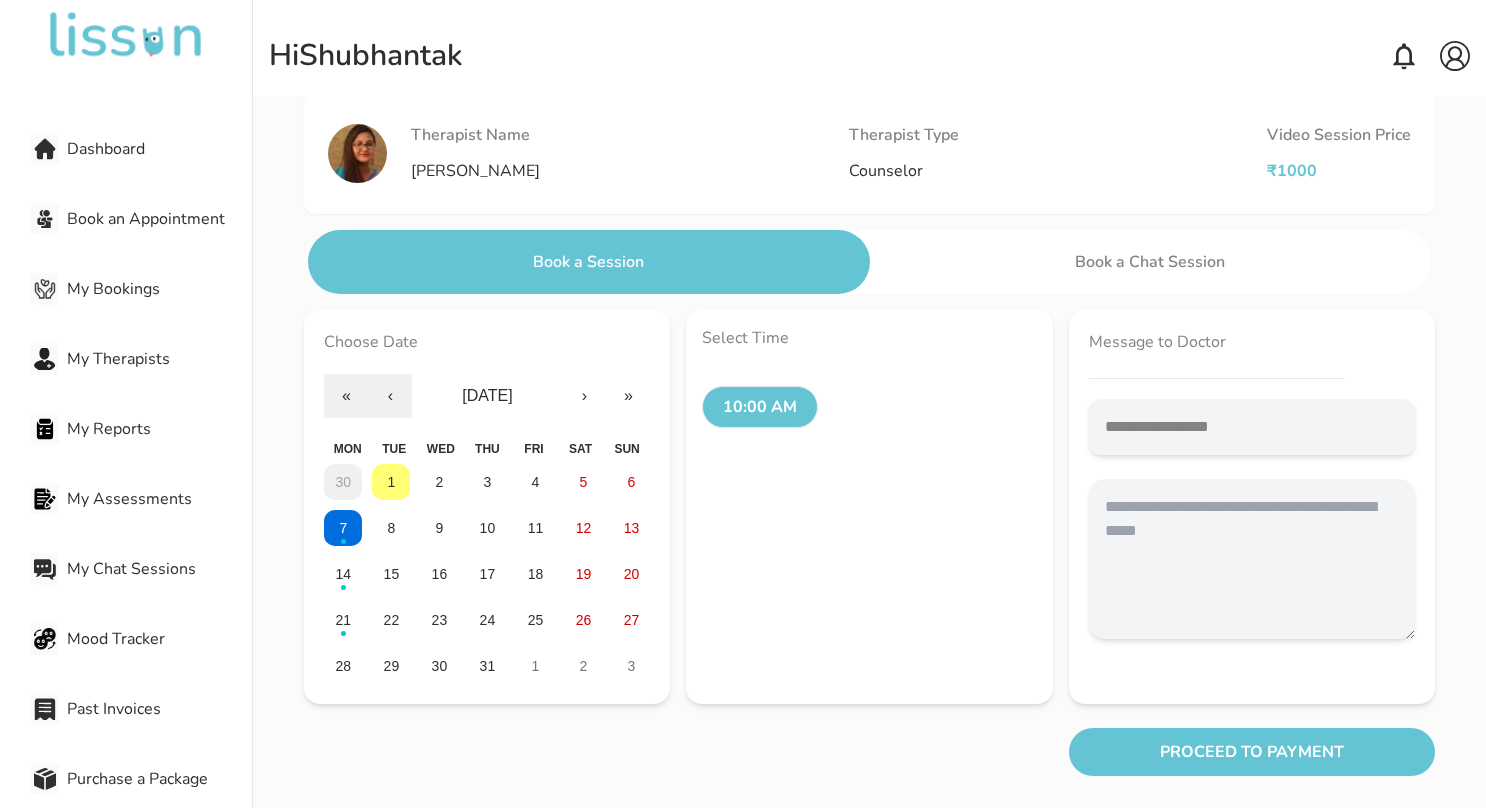 click on "PROCEED TO PAYMENT" at bounding box center [1252, 752] 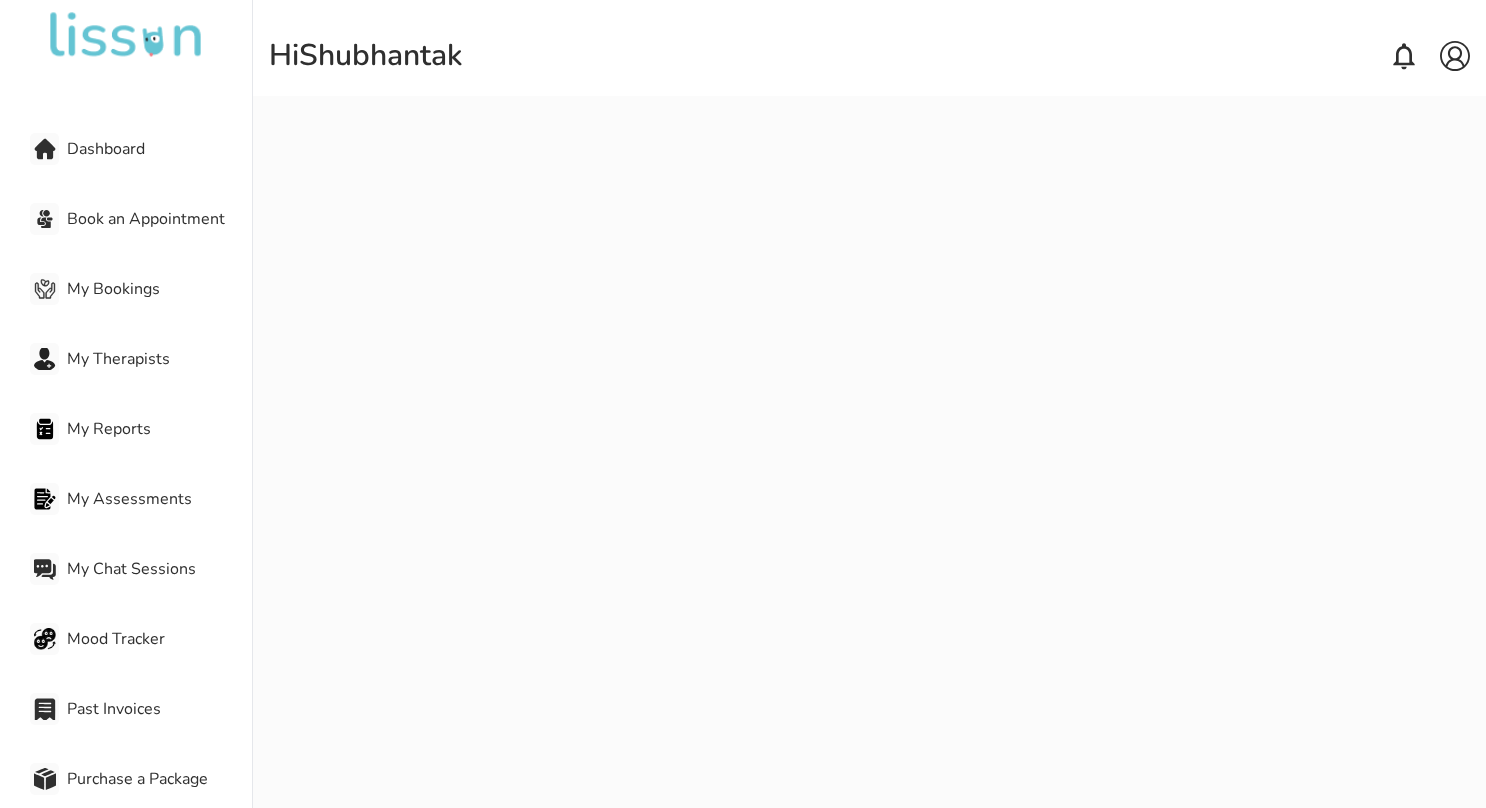 scroll, scrollTop: 0, scrollLeft: 0, axis: both 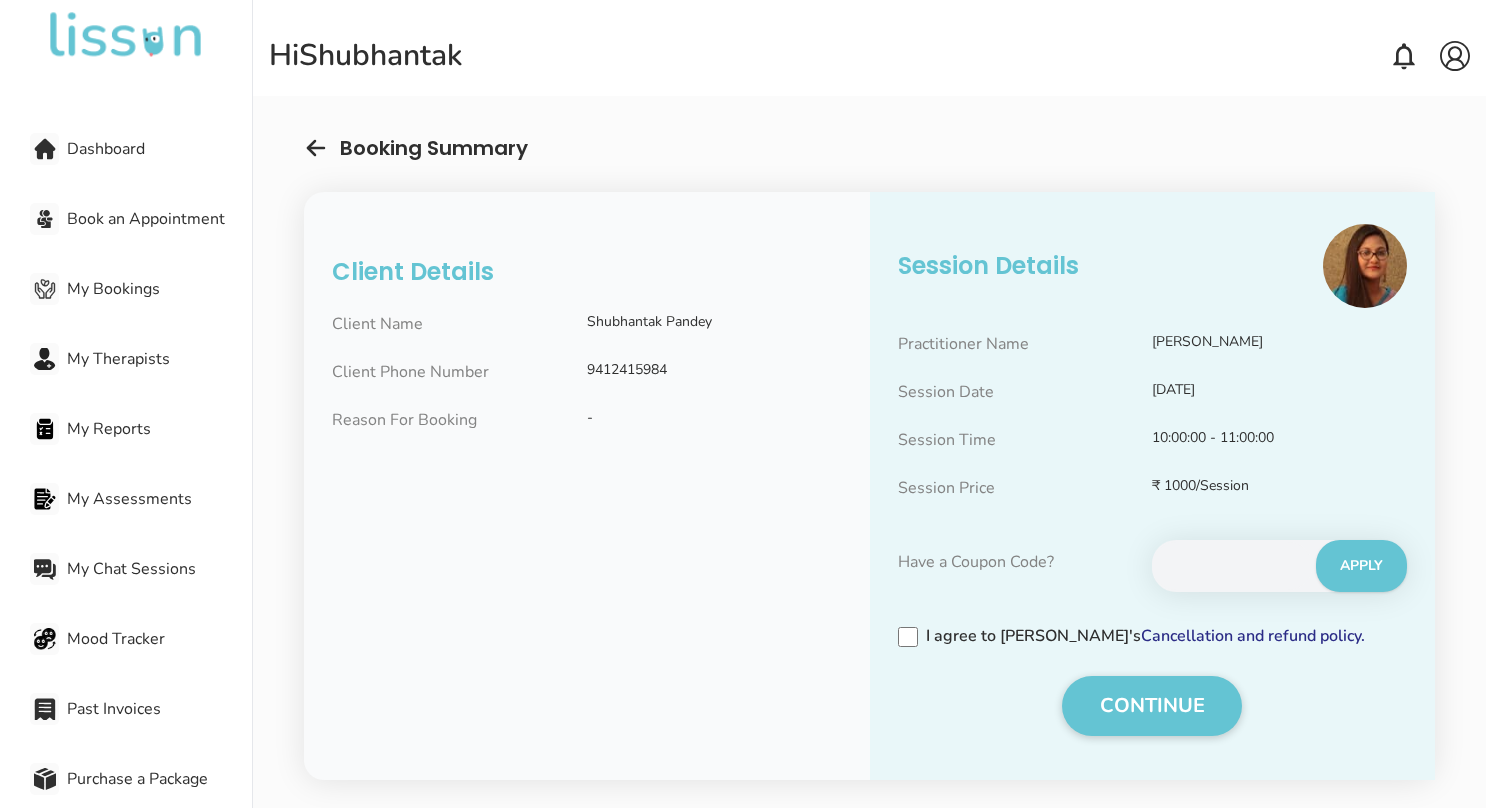 click on "Mood Tracker" at bounding box center (159, 639) 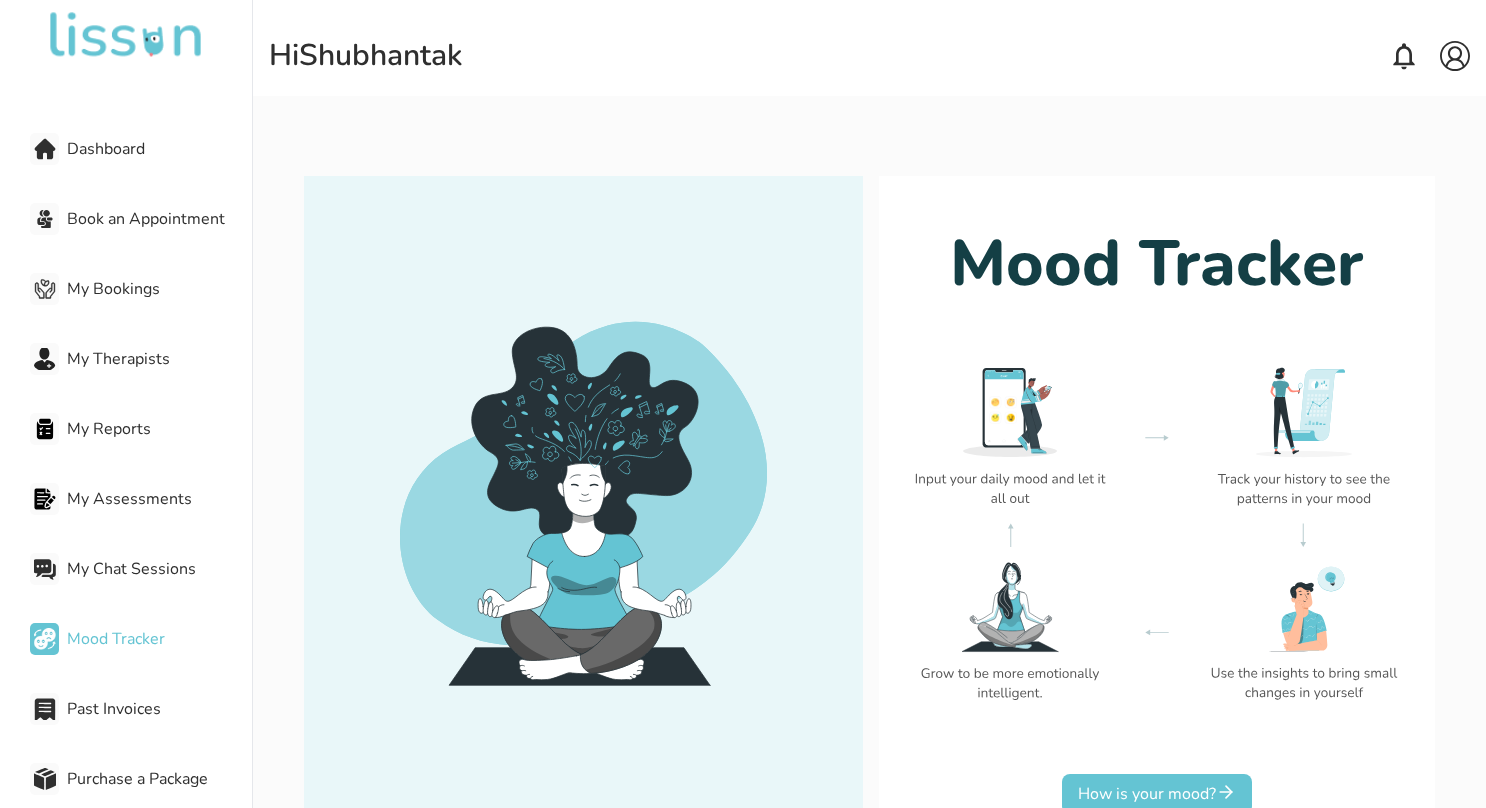 scroll, scrollTop: 132, scrollLeft: 0, axis: vertical 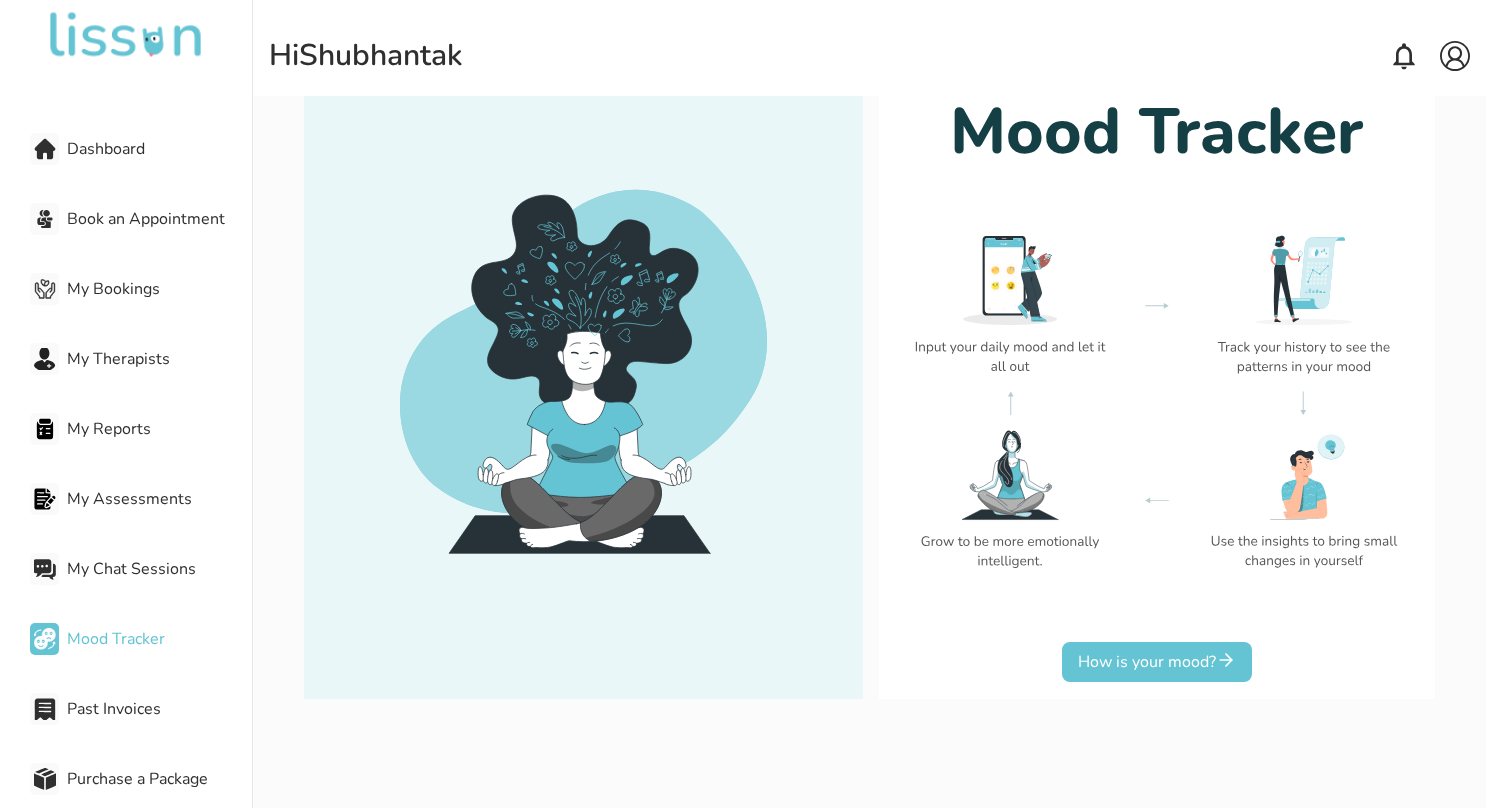 click on "How is your mood?" at bounding box center (1157, 662) 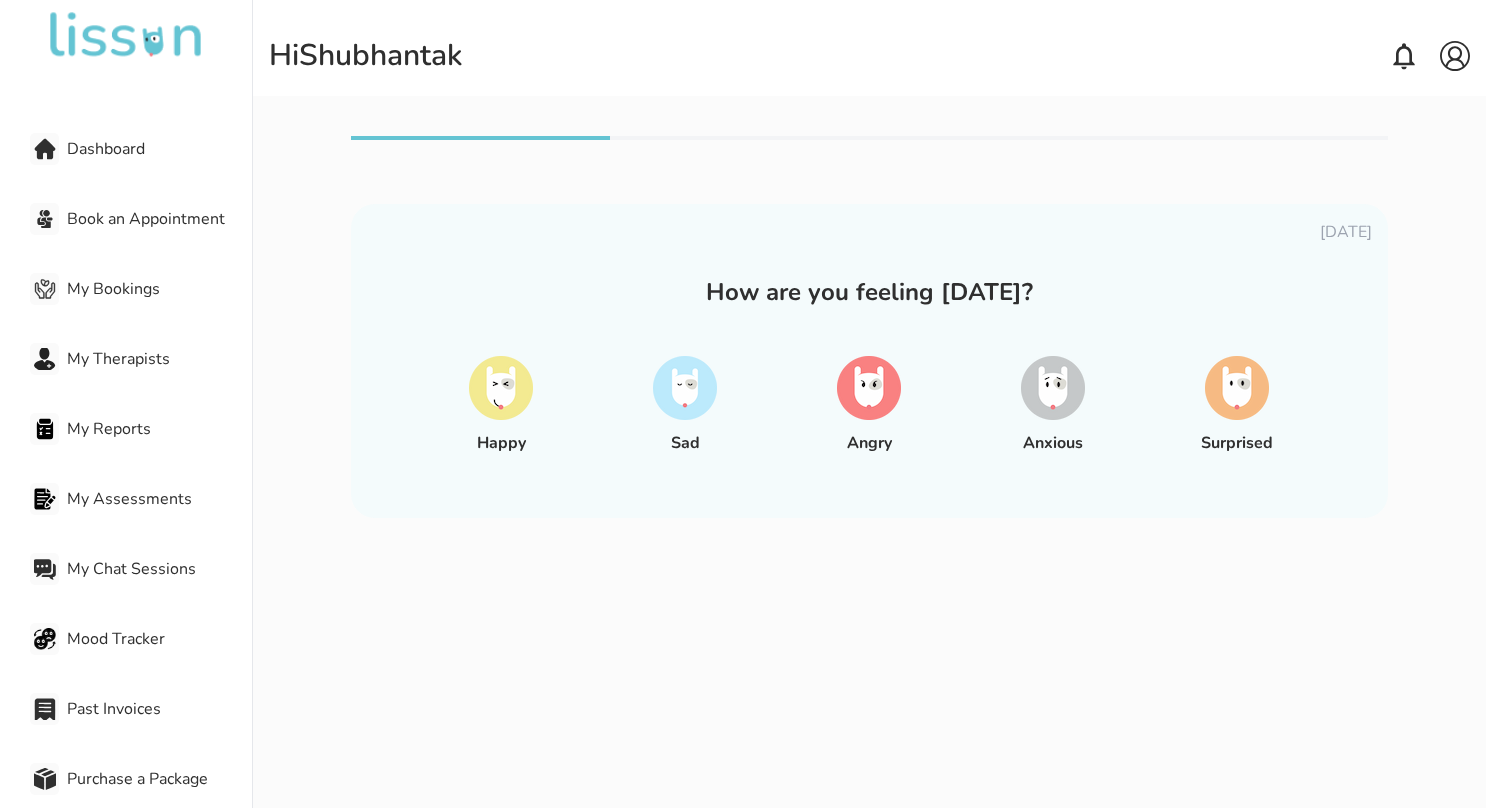 scroll, scrollTop: 0, scrollLeft: 0, axis: both 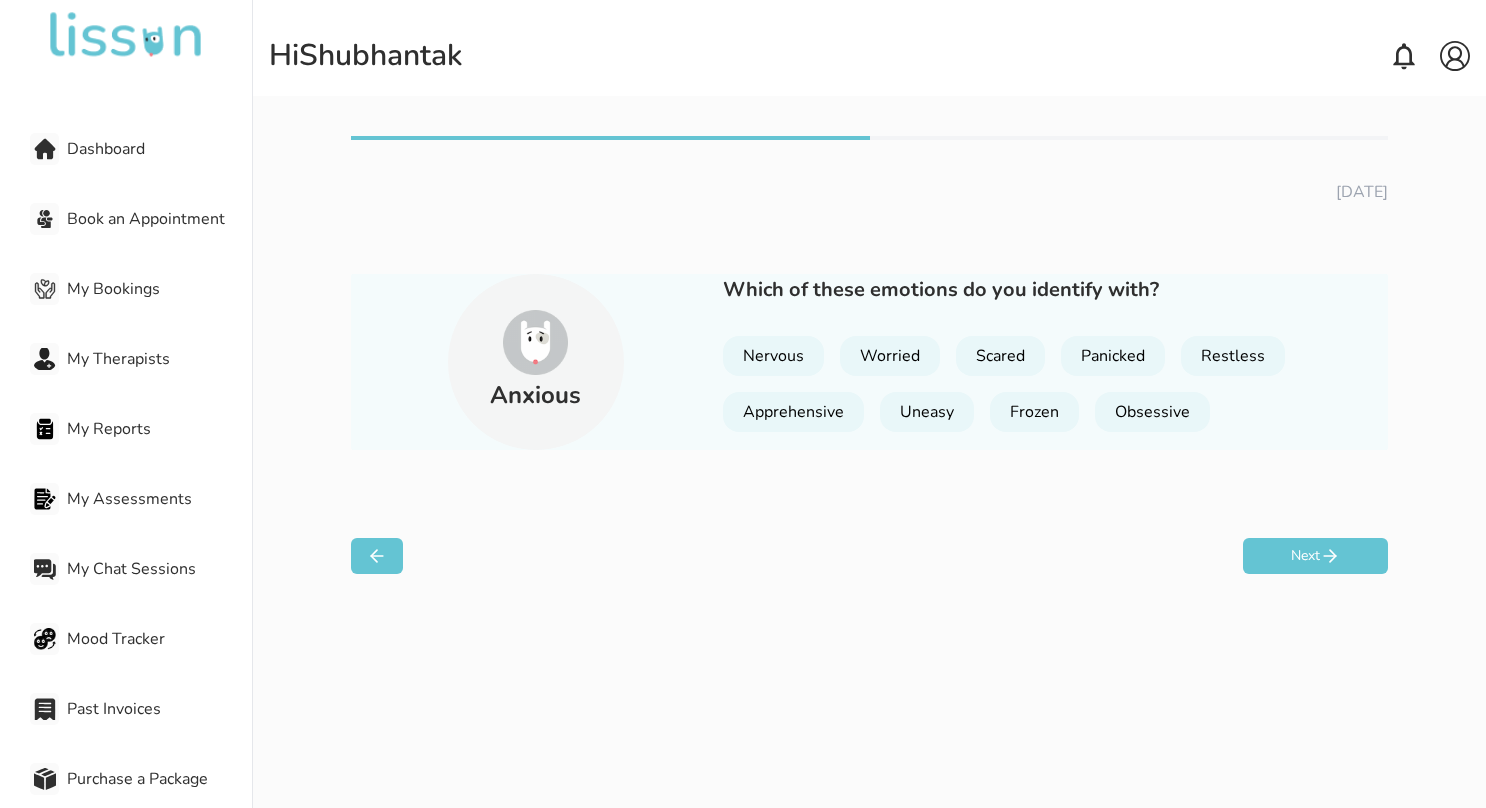 click on "Panicked" at bounding box center [1113, 356] 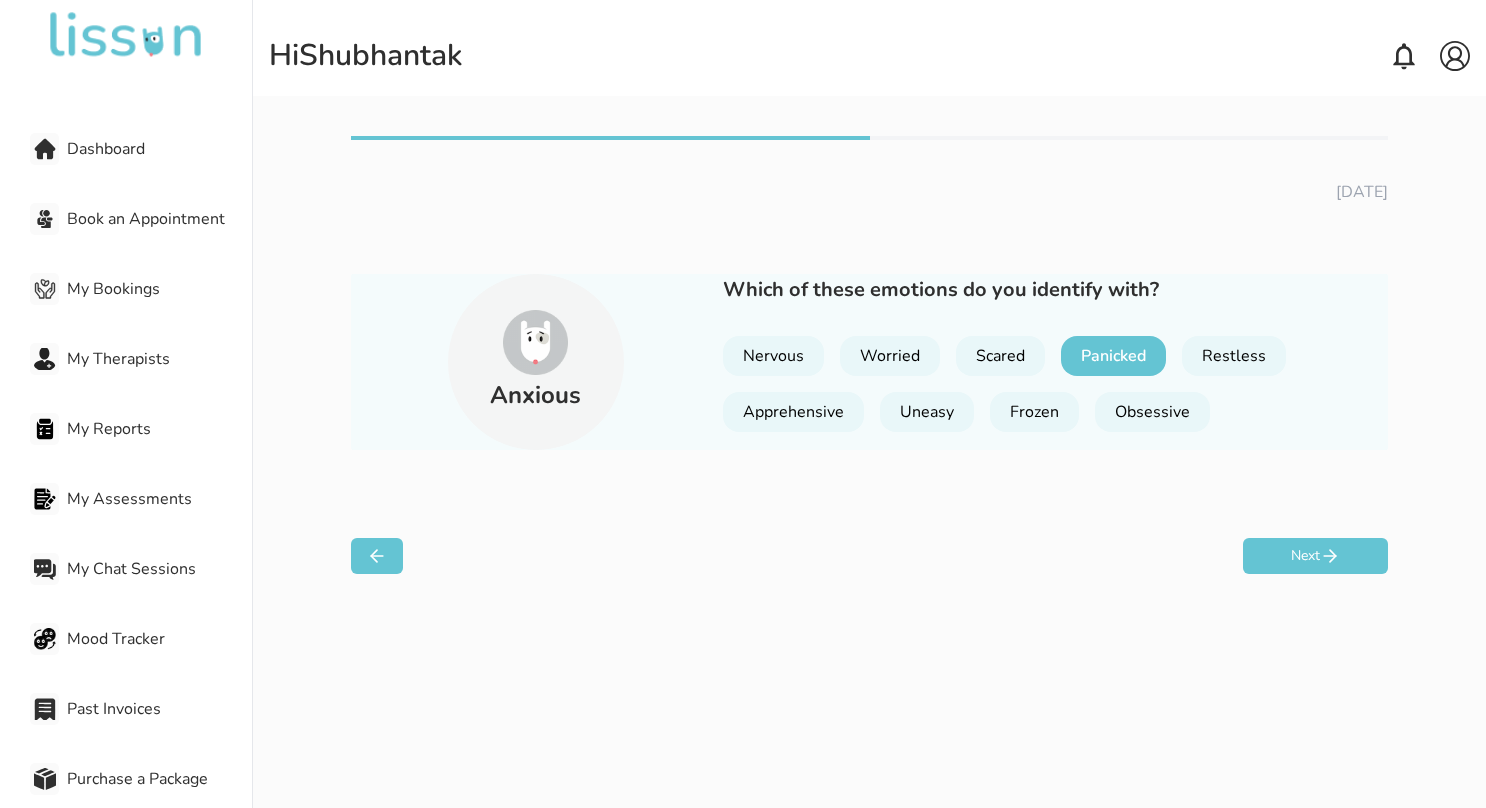 click on "Worried" at bounding box center (890, 356) 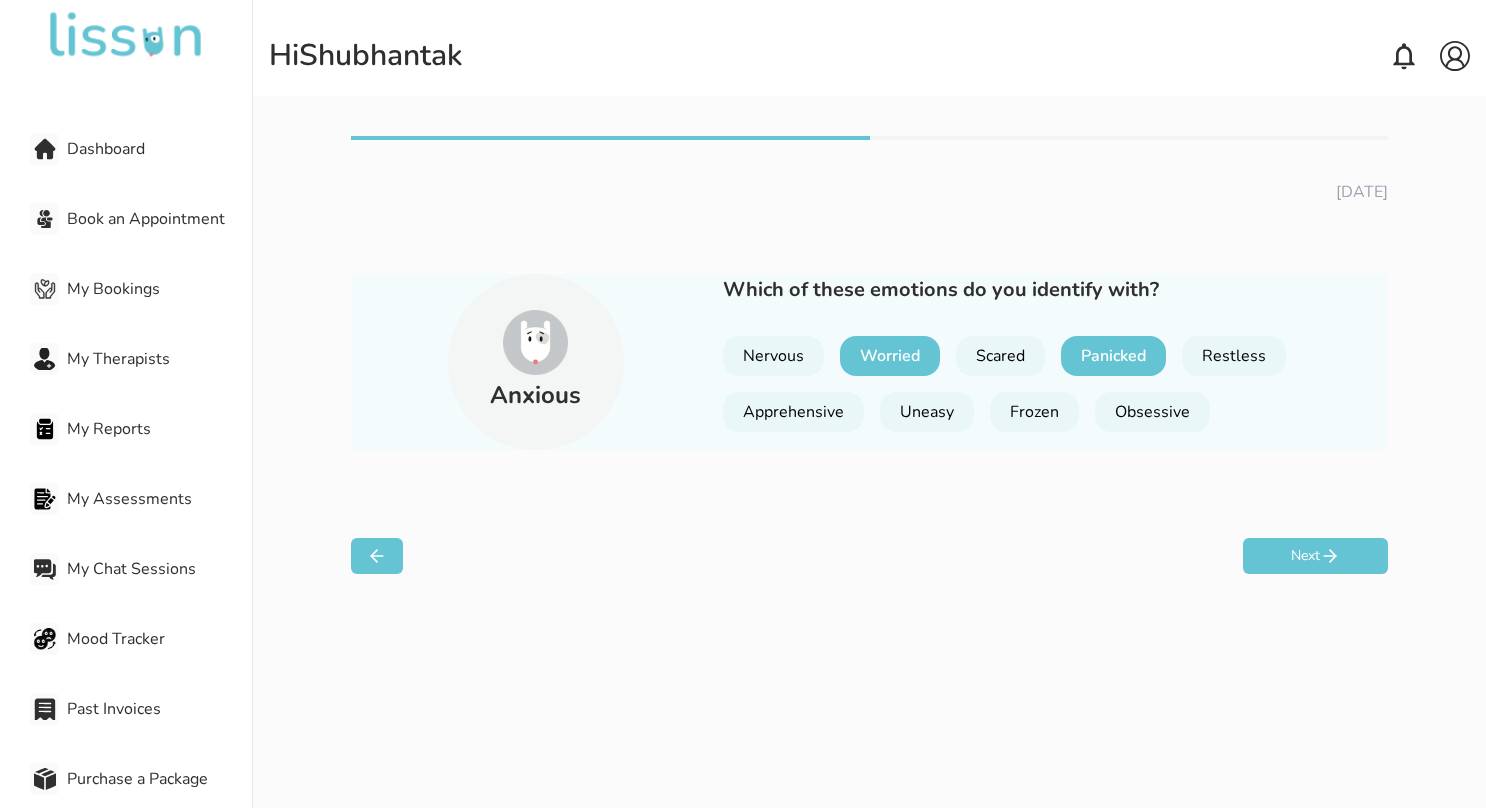 click on "Nervous" at bounding box center (773, 356) 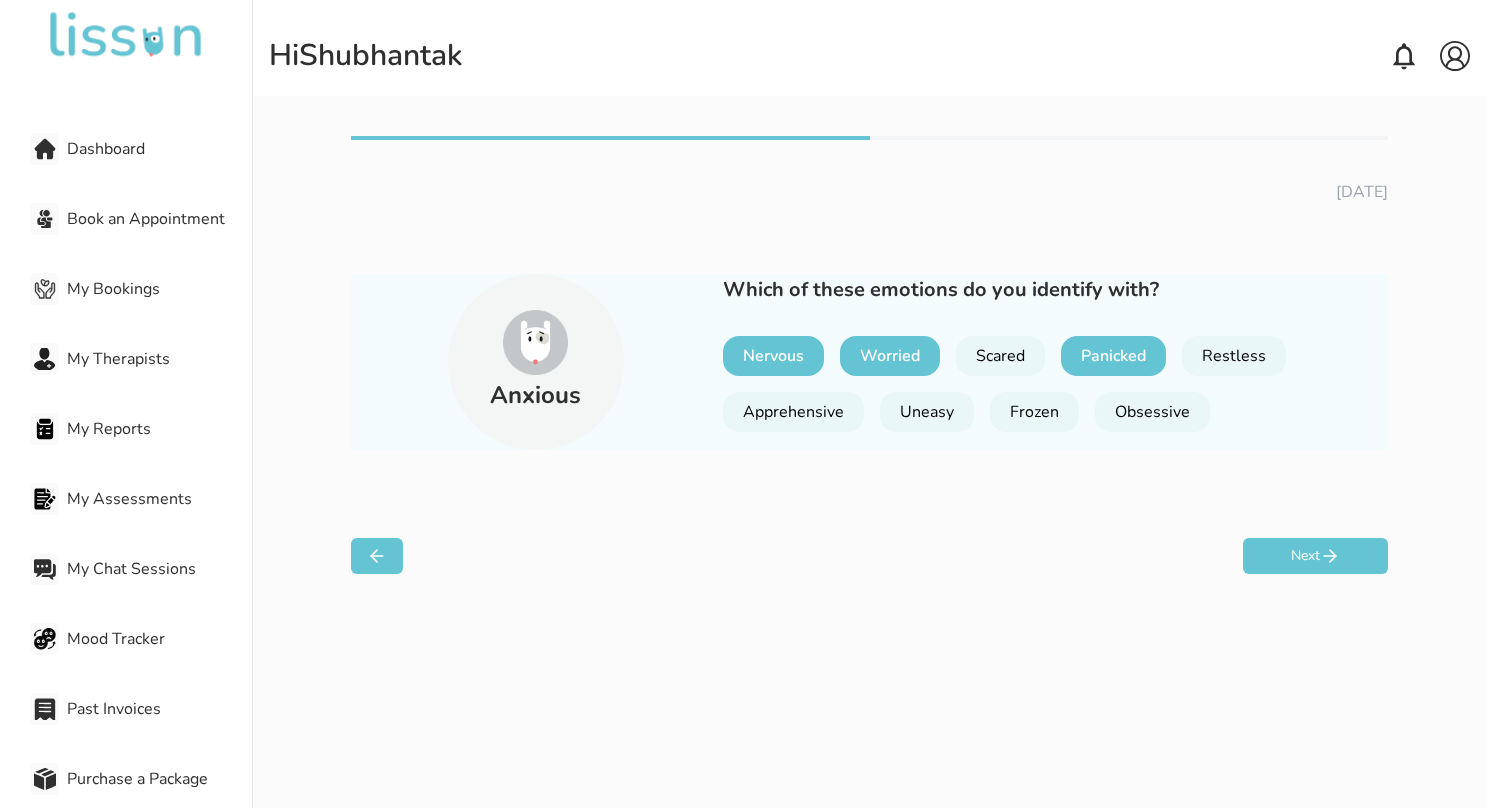 click on "Restless" at bounding box center (1234, 356) 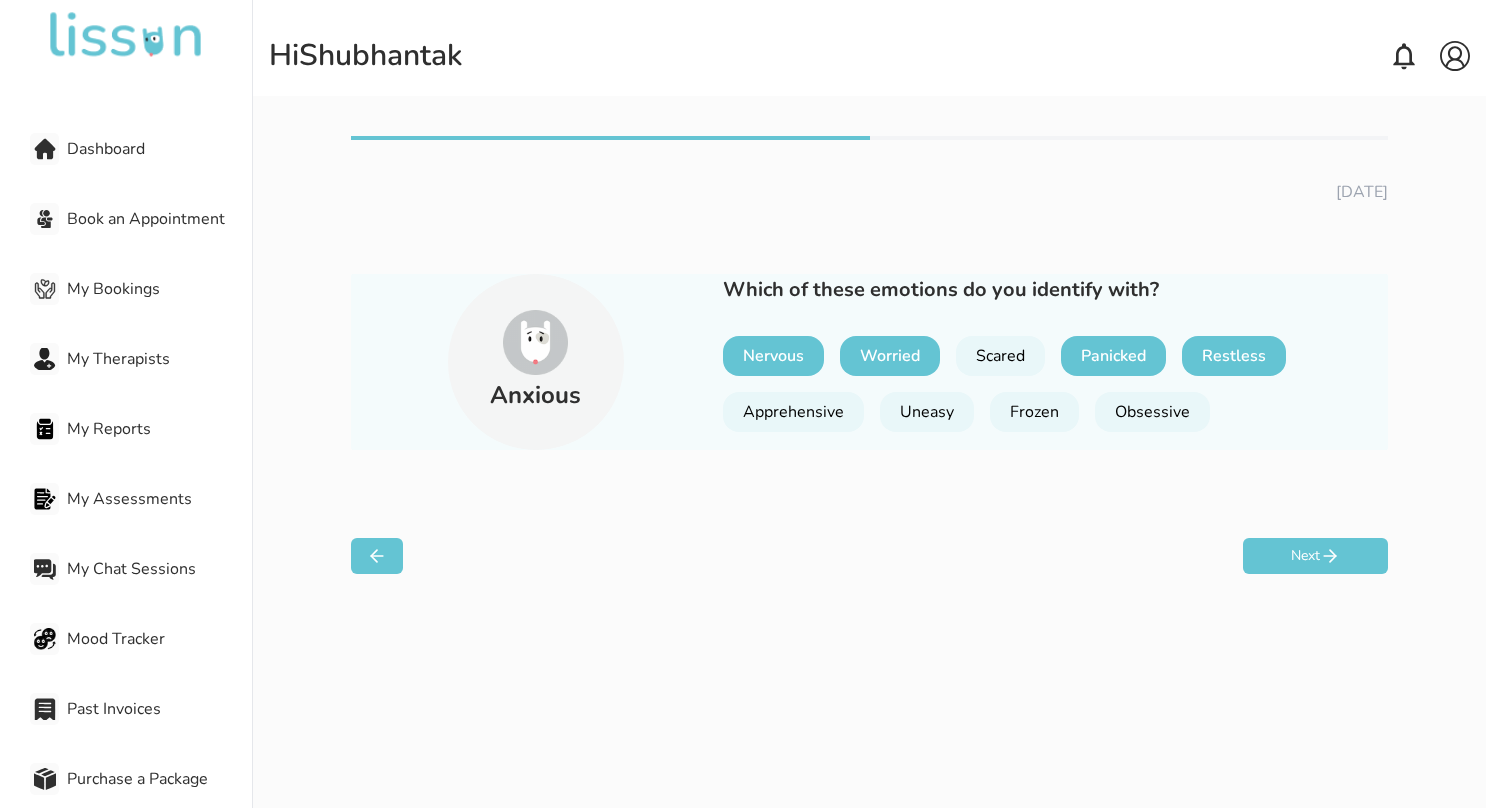 click on "Next" at bounding box center [1315, 556] 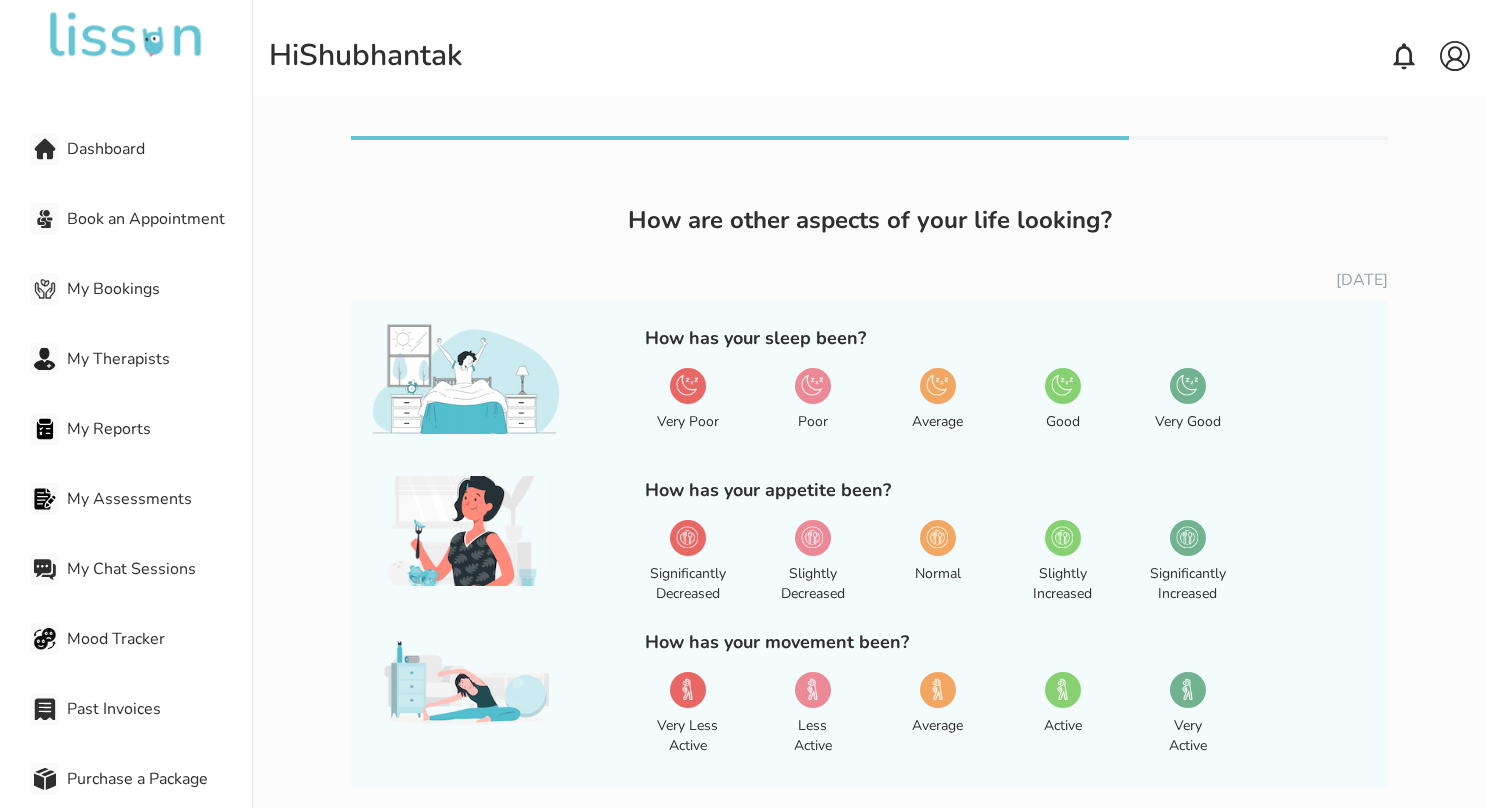 click at bounding box center (812, 385) 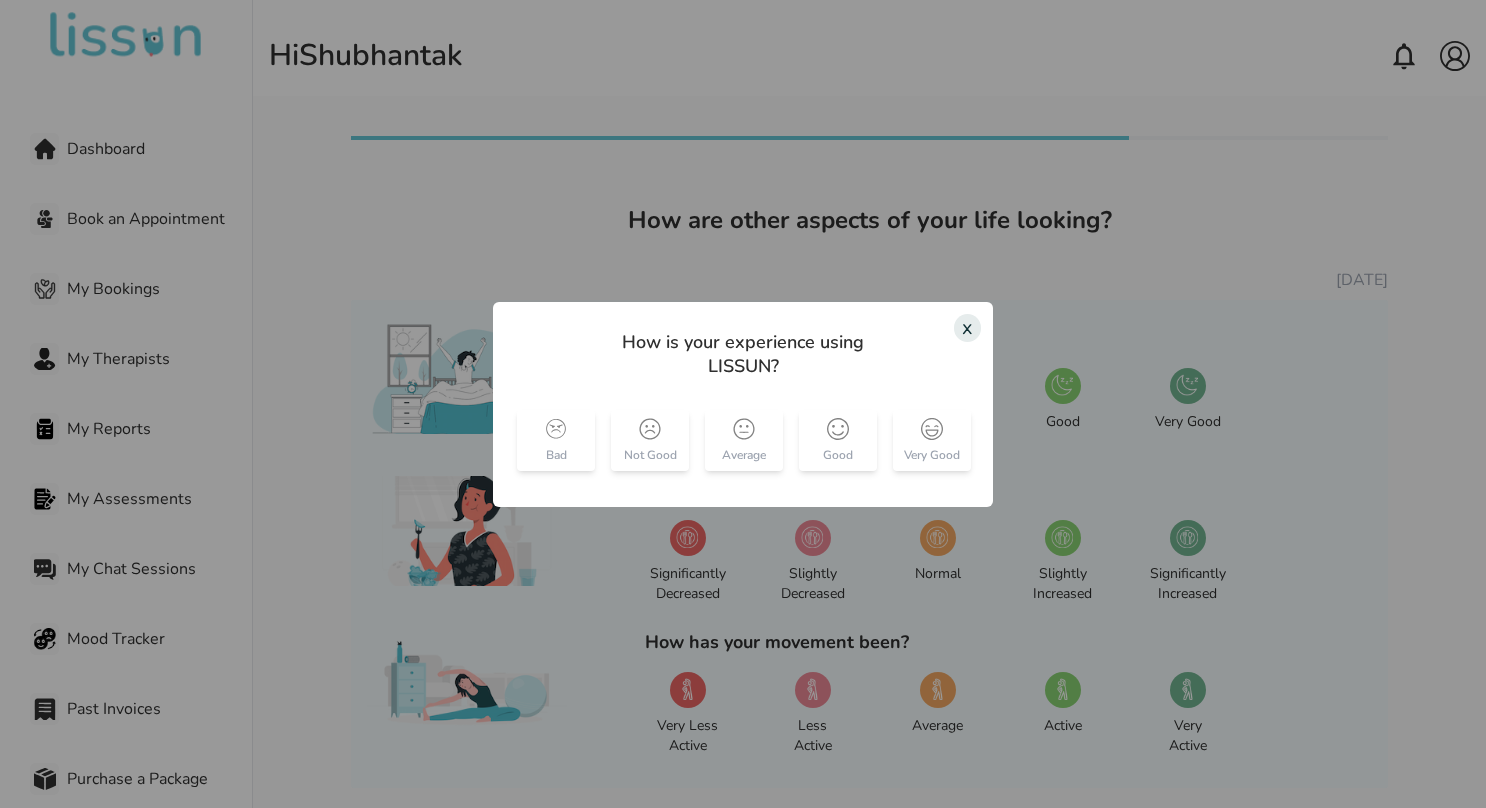 click on "x" at bounding box center (967, 328) 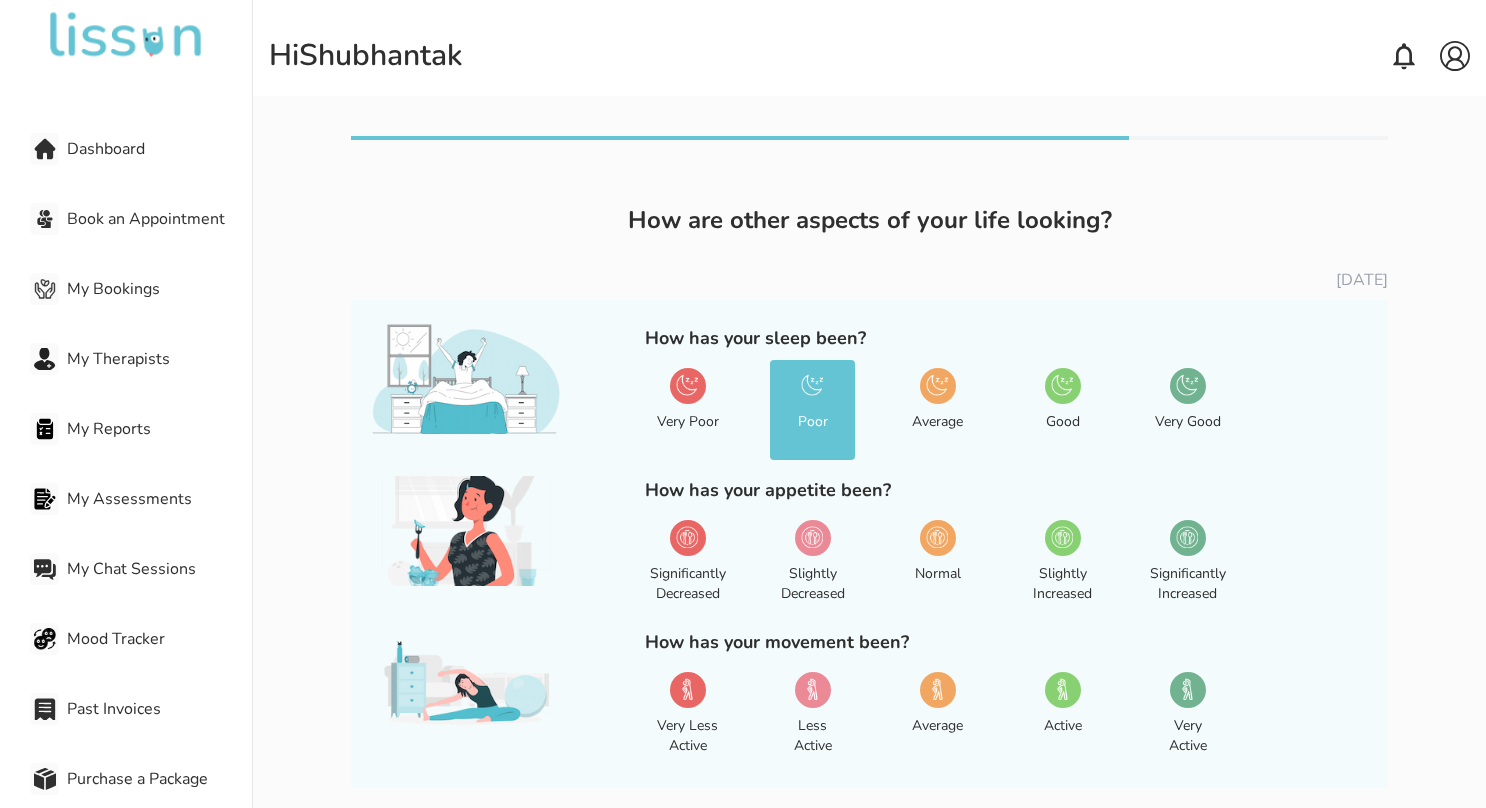 click at bounding box center [1062, 537] 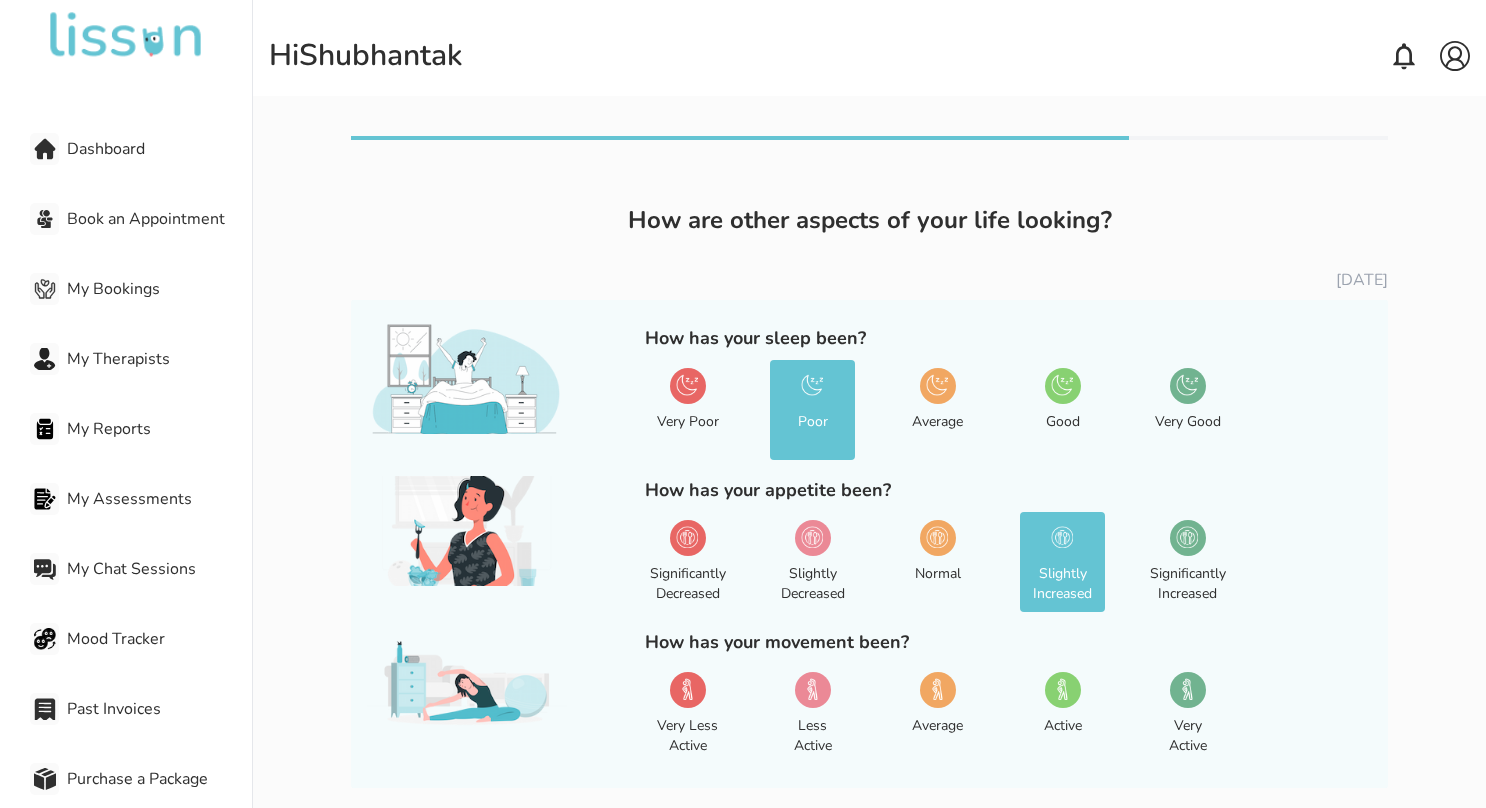 click at bounding box center (937, 537) 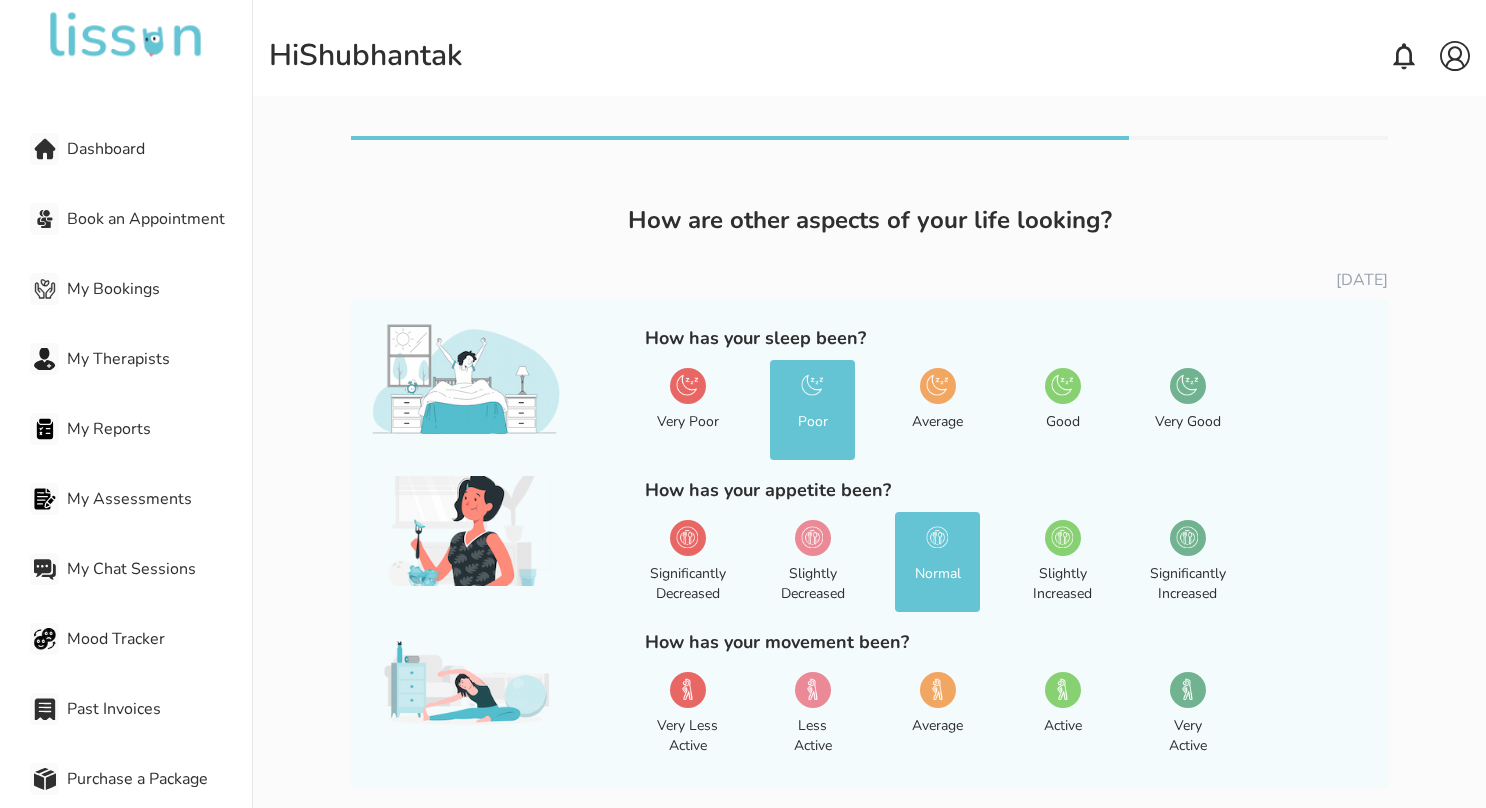 scroll, scrollTop: 104, scrollLeft: 0, axis: vertical 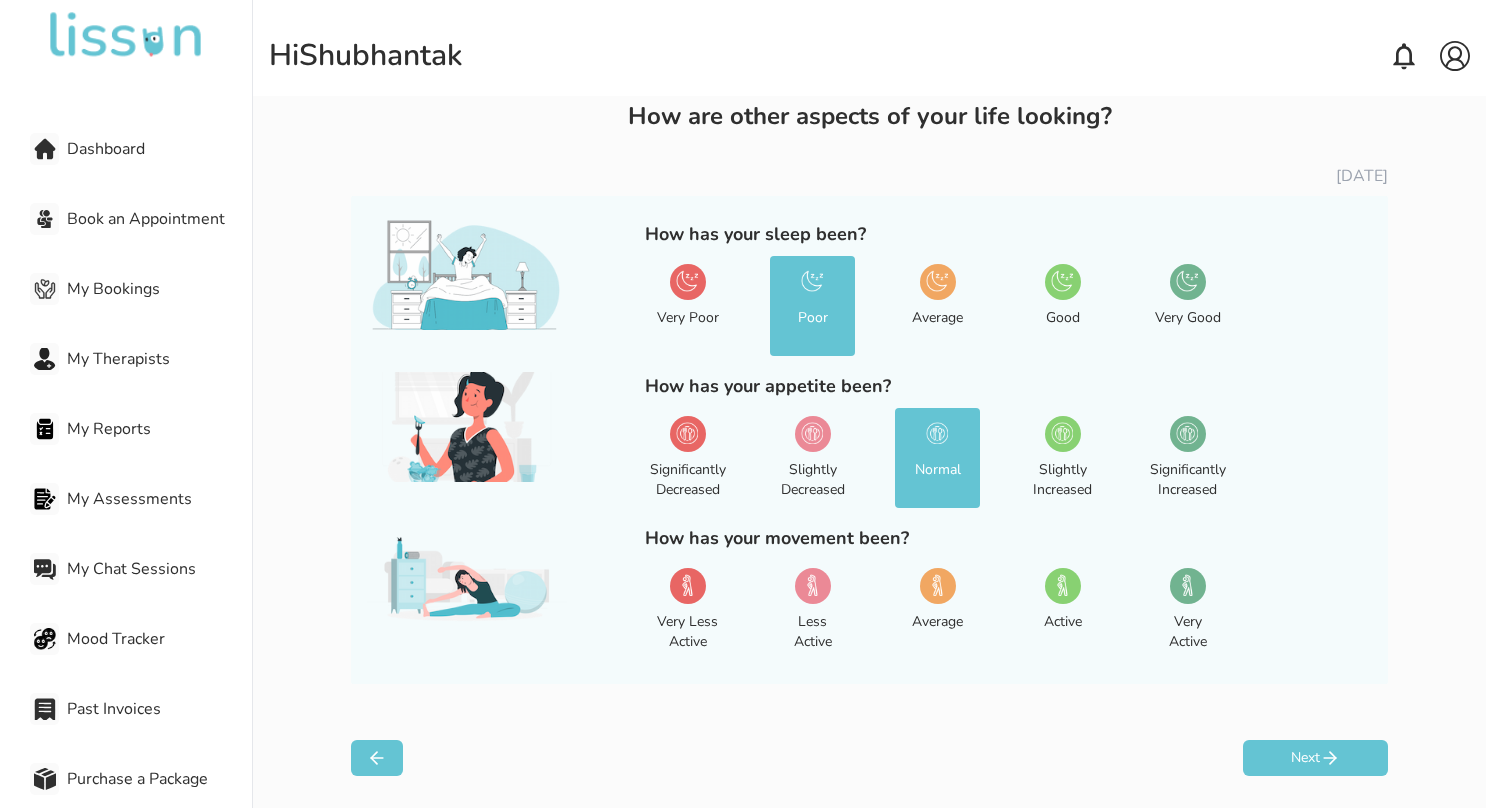 click at bounding box center (937, 585) 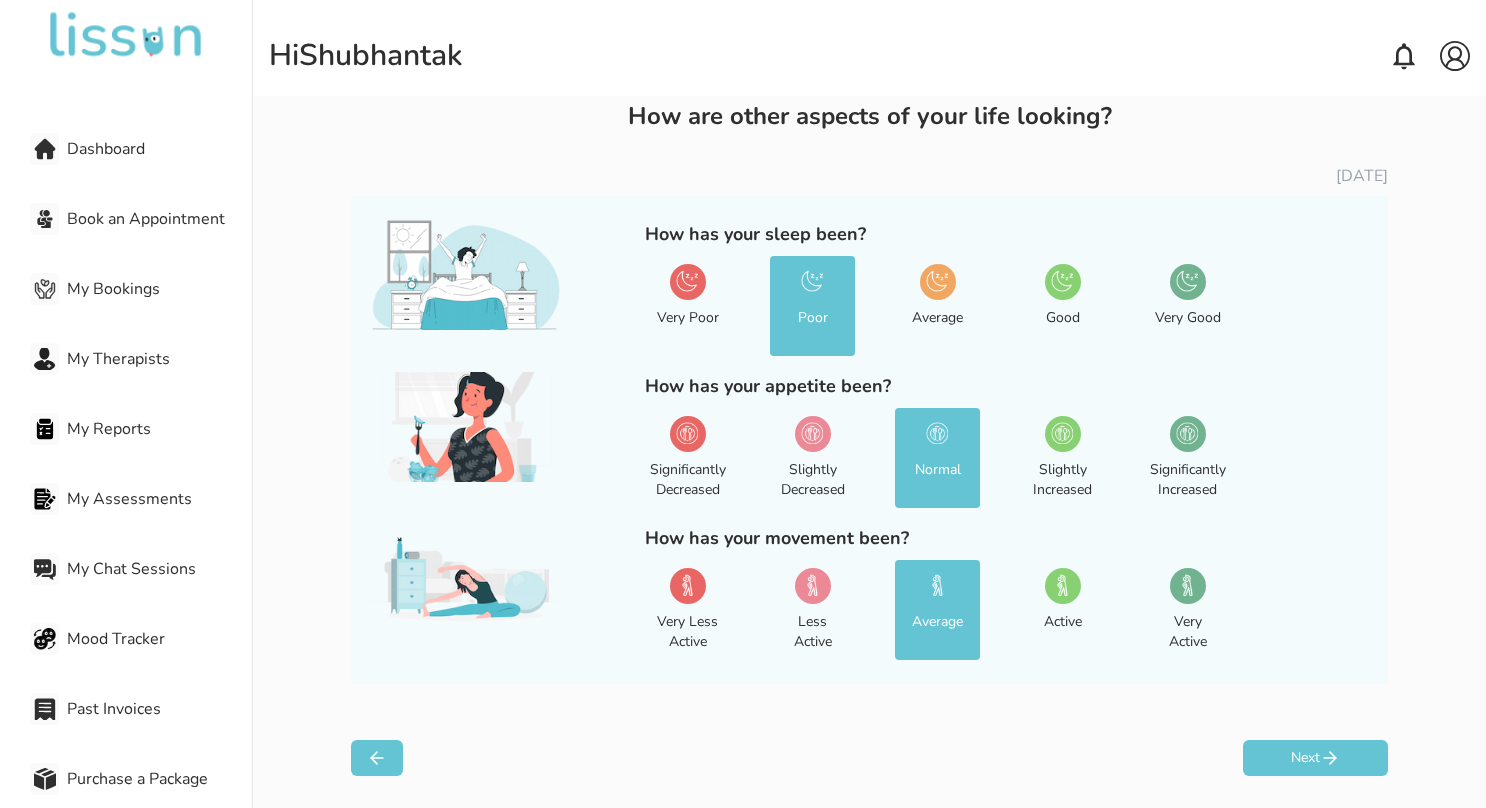 click on "Next" at bounding box center [1315, 758] 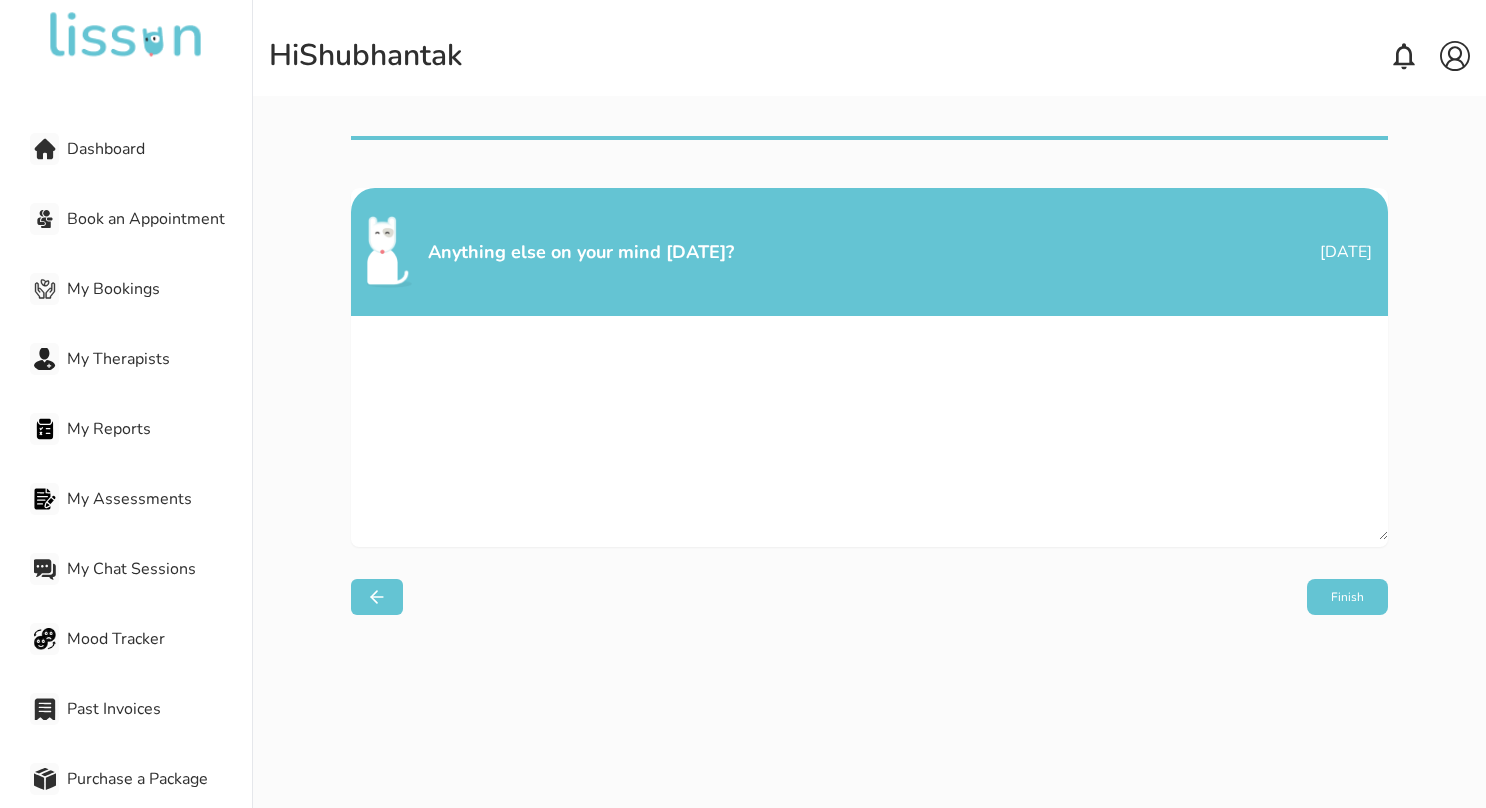 scroll, scrollTop: 0, scrollLeft: 0, axis: both 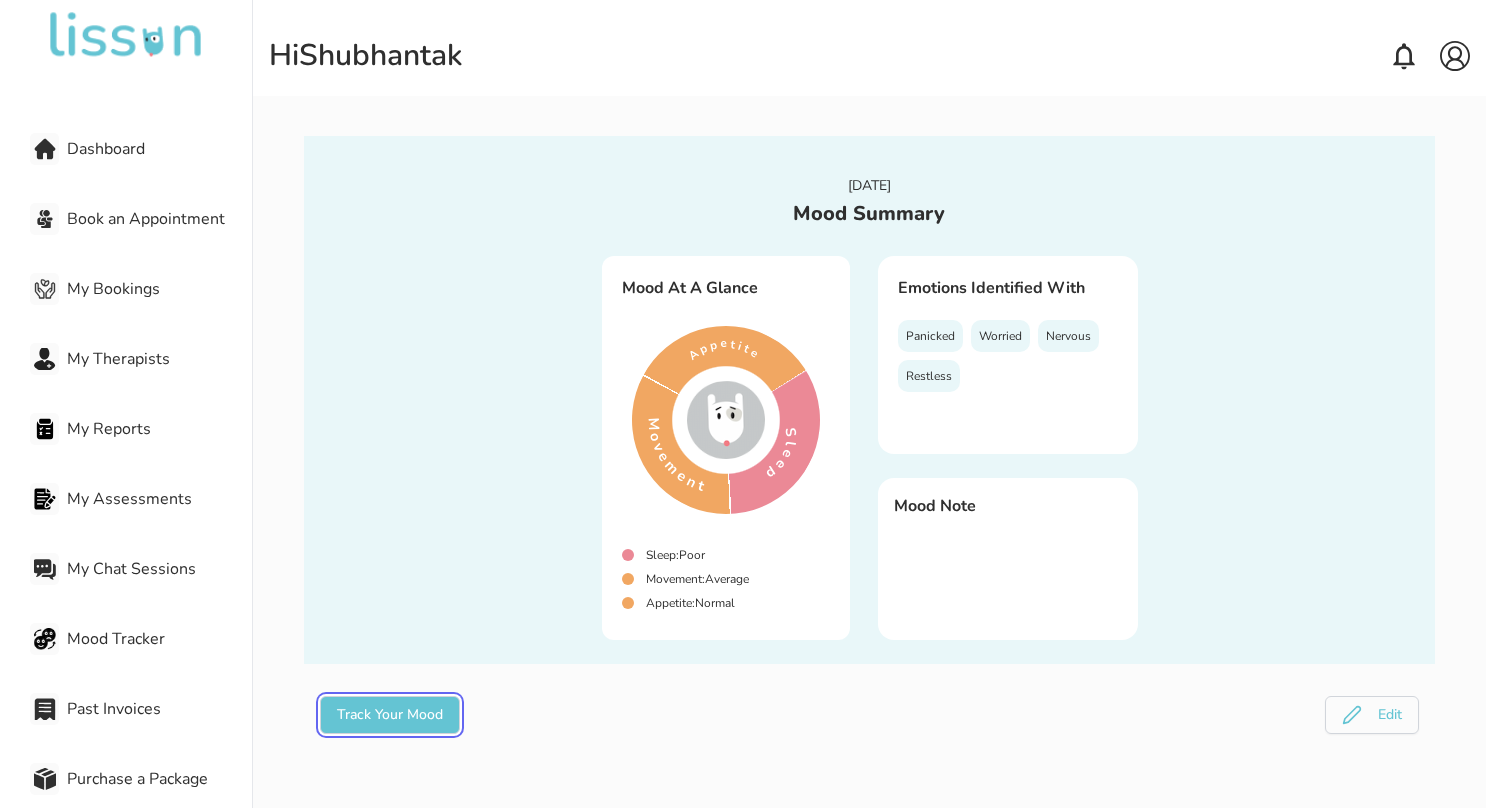 click on "Track Your Mood" at bounding box center (390, 715) 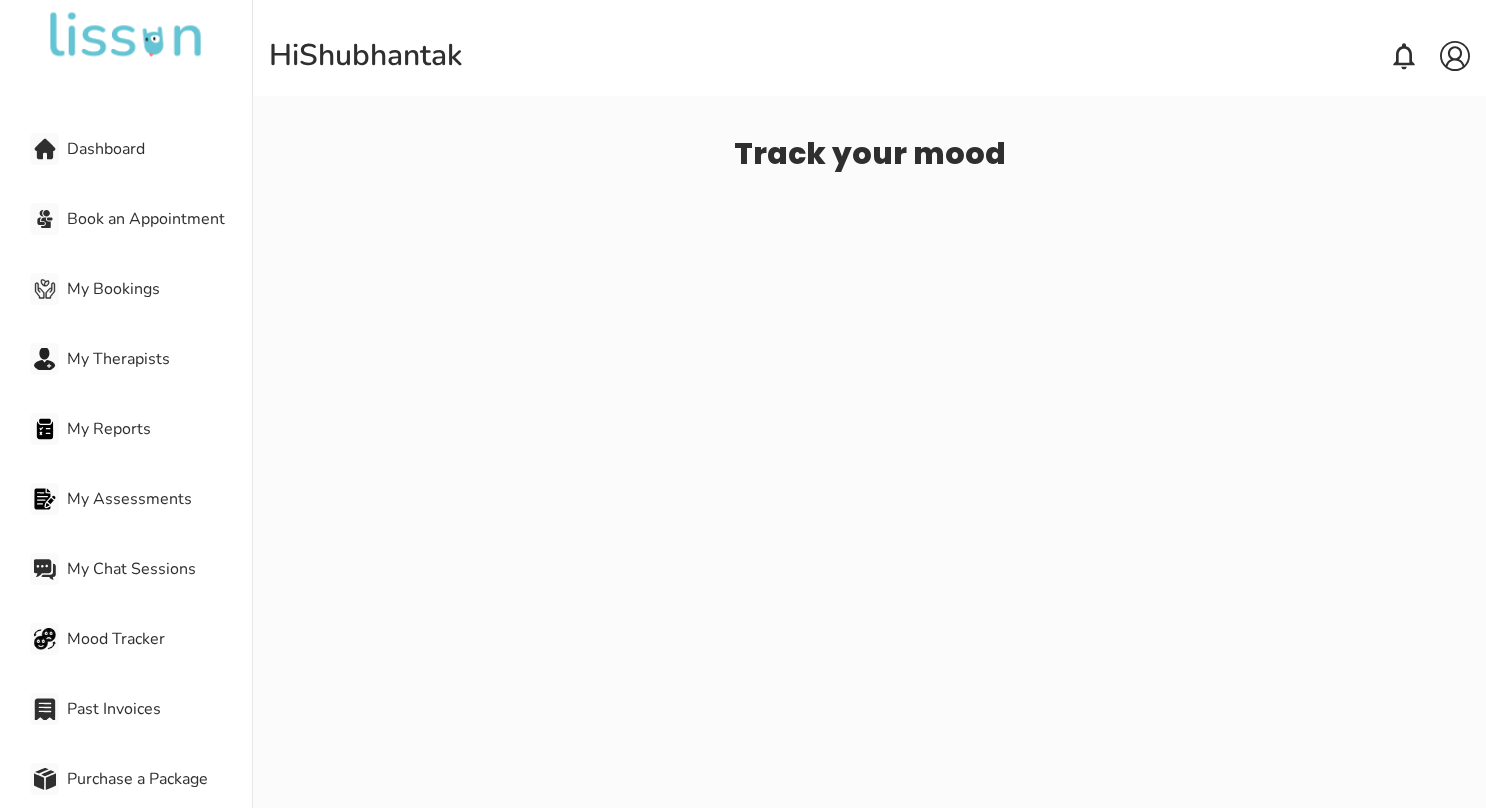 select on "*********" 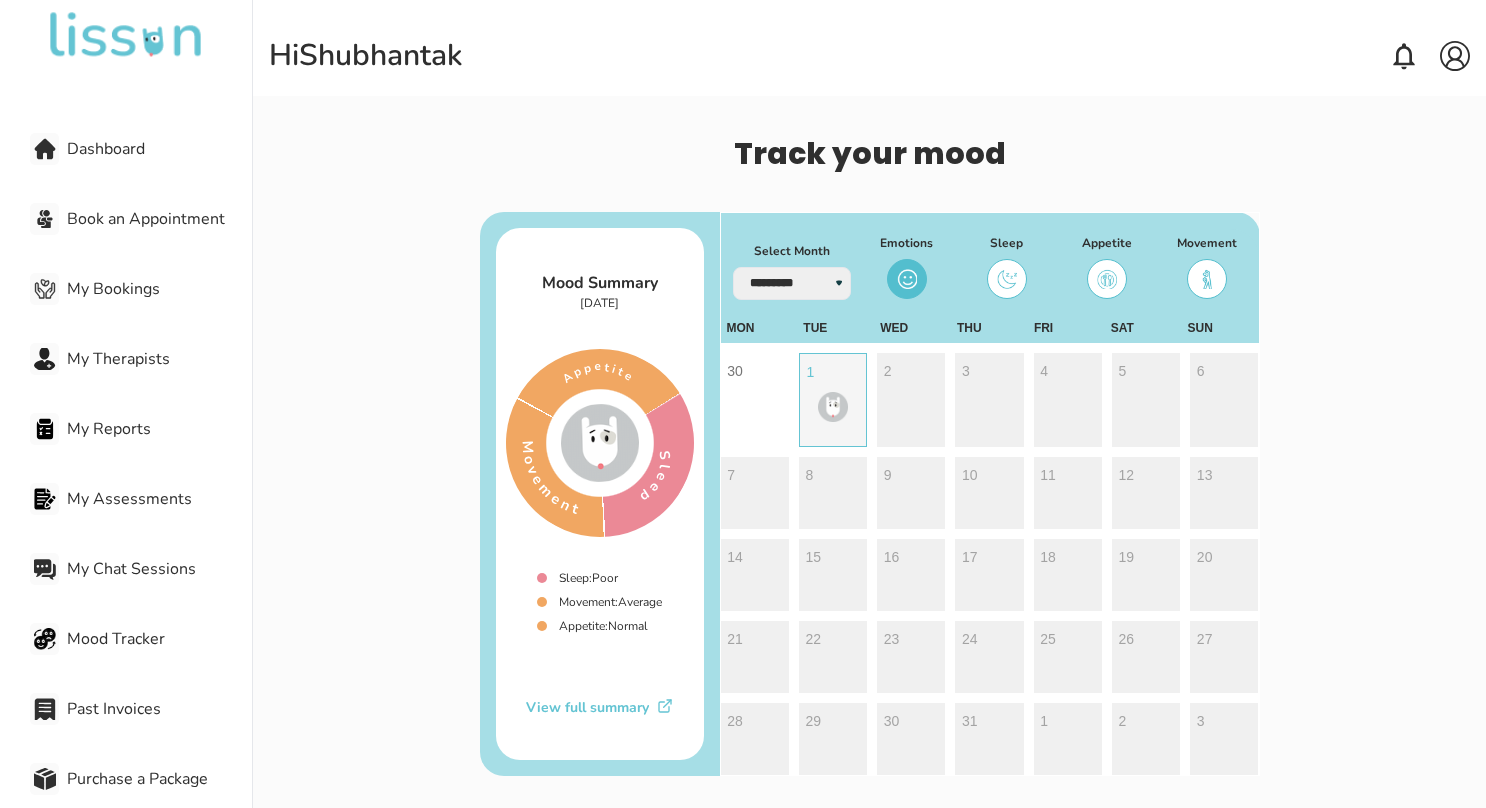 click at bounding box center (833, 407) 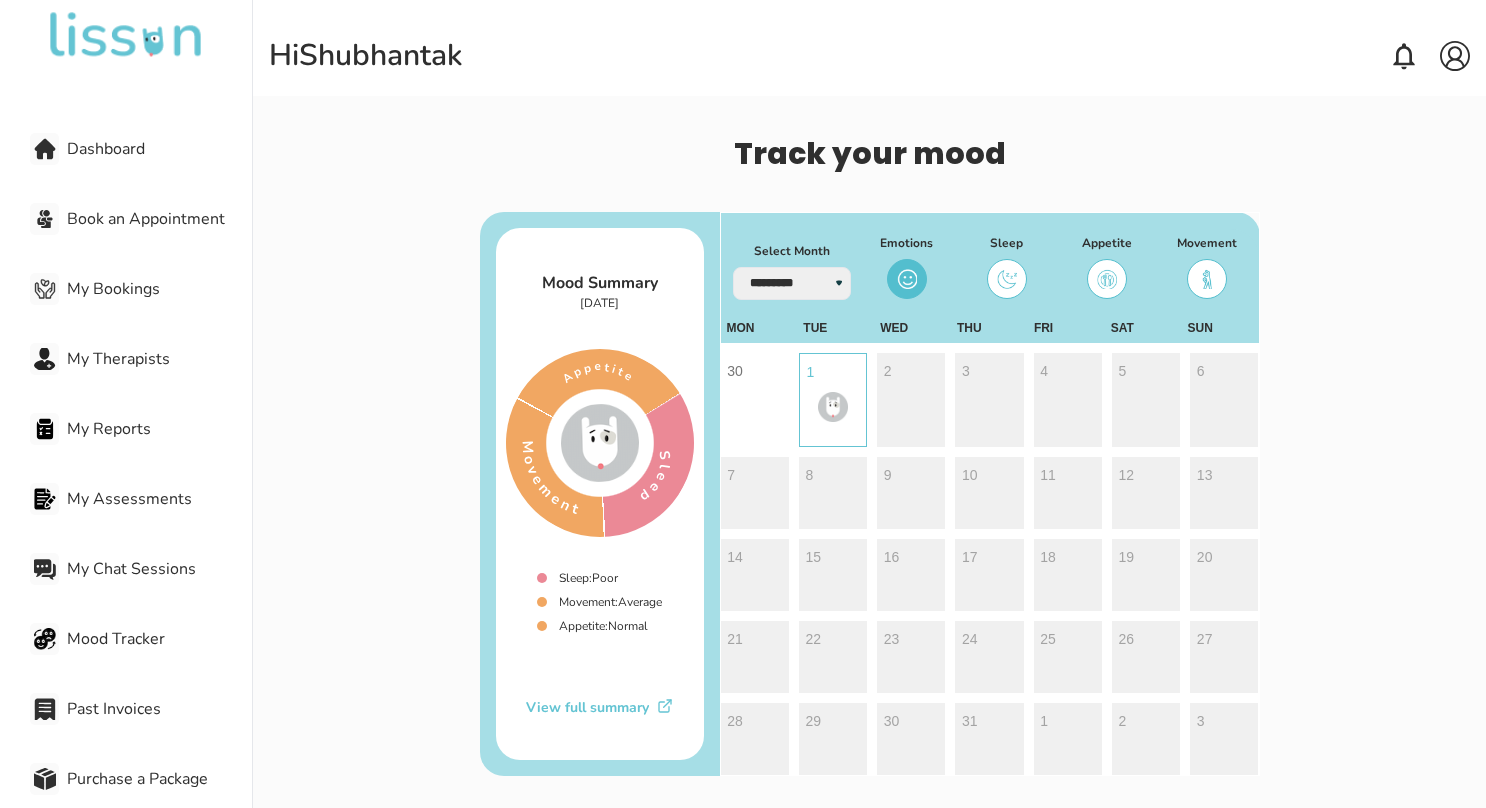 click at bounding box center (1207, 279) 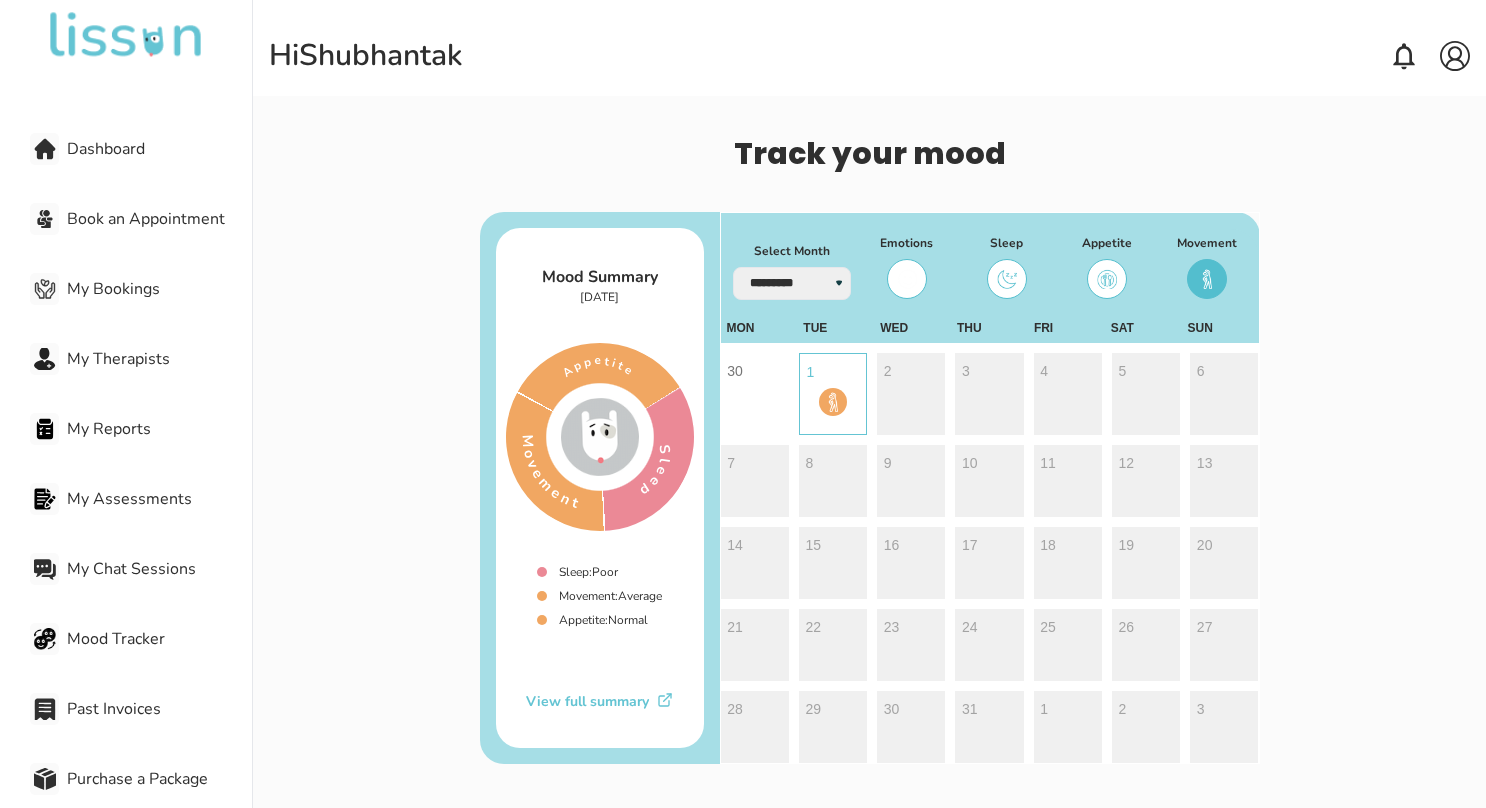 click at bounding box center (907, 279) 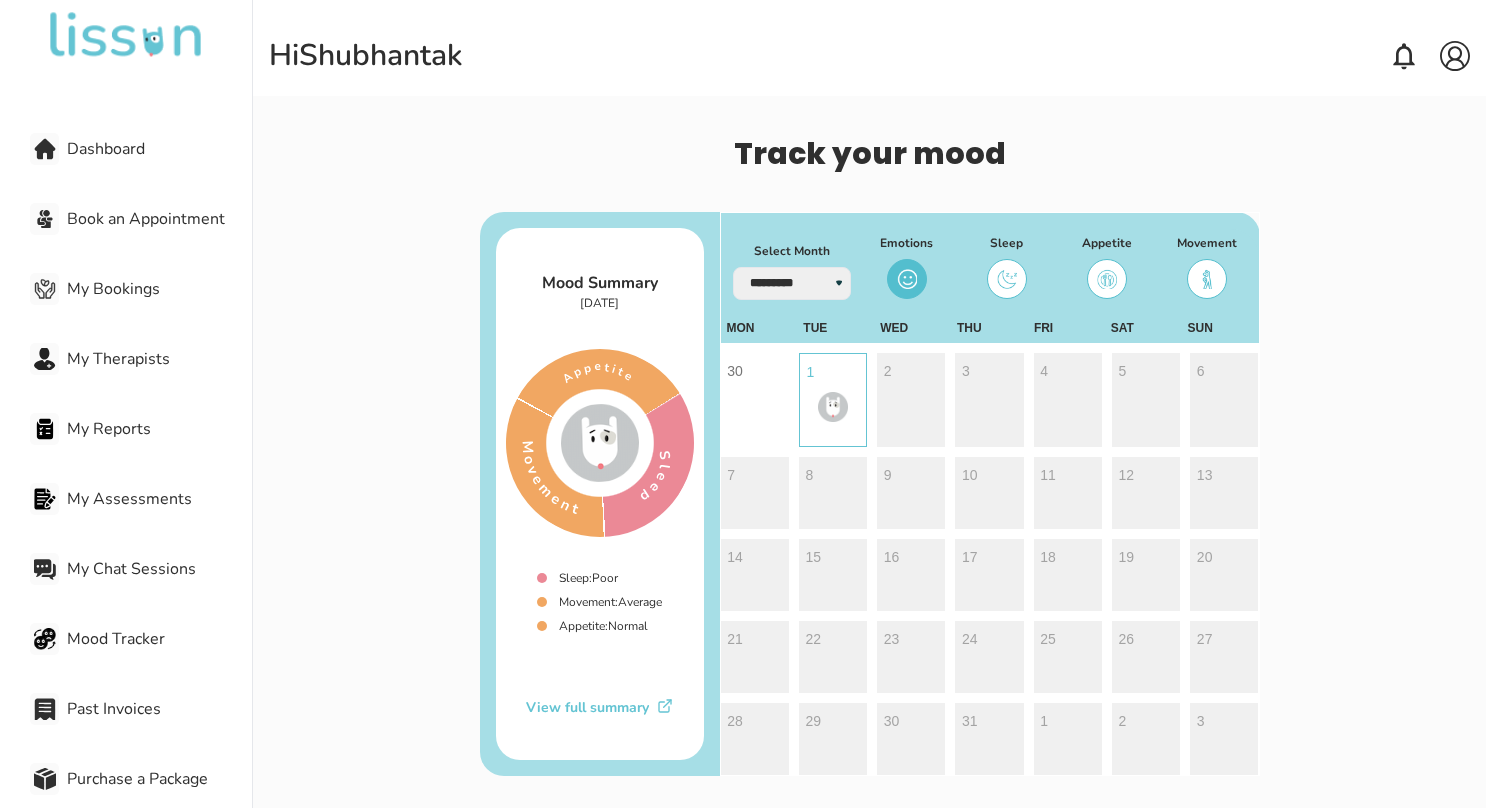 click on "My Therapists" at bounding box center (159, 359) 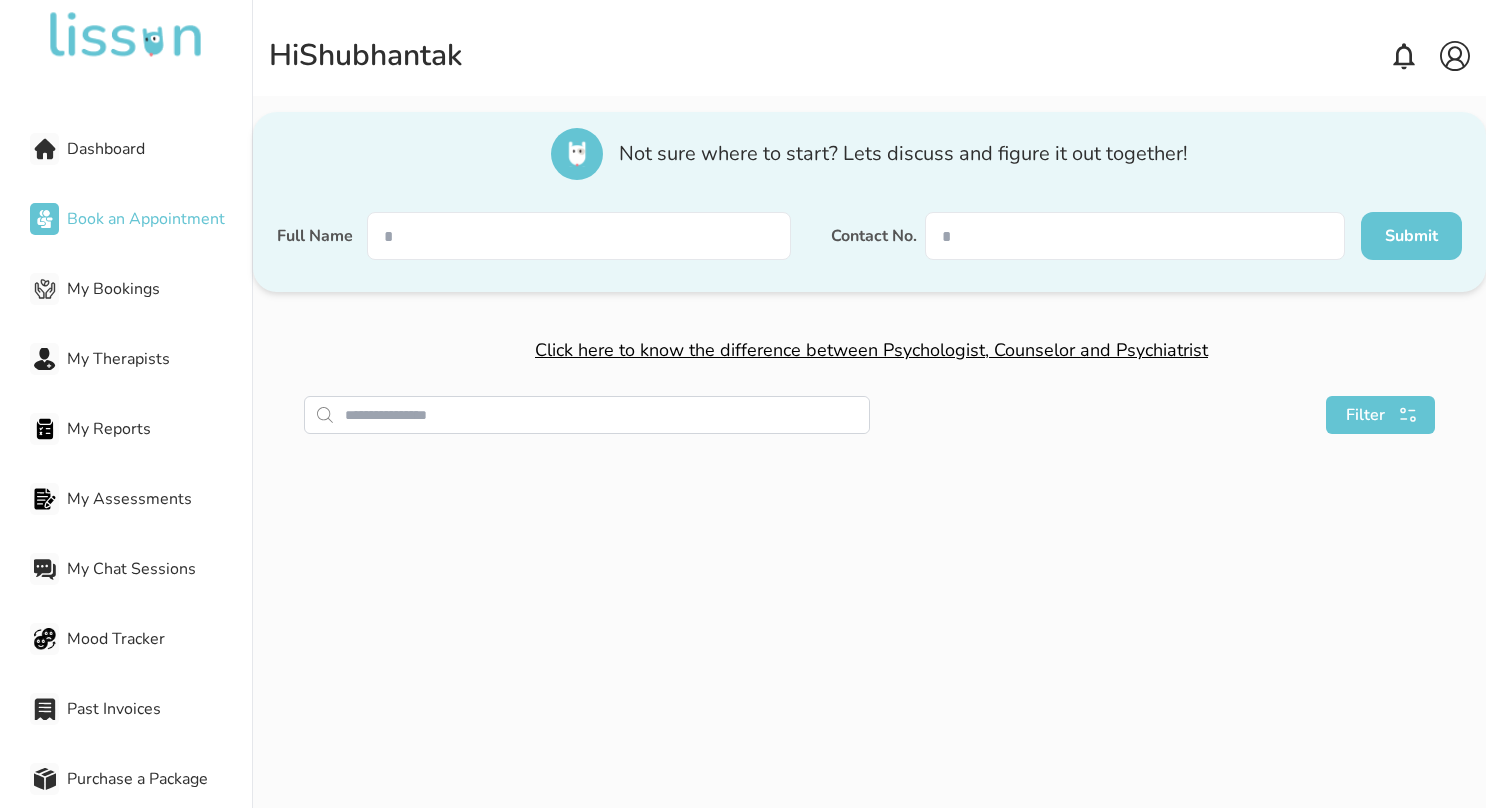 scroll, scrollTop: 0, scrollLeft: 0, axis: both 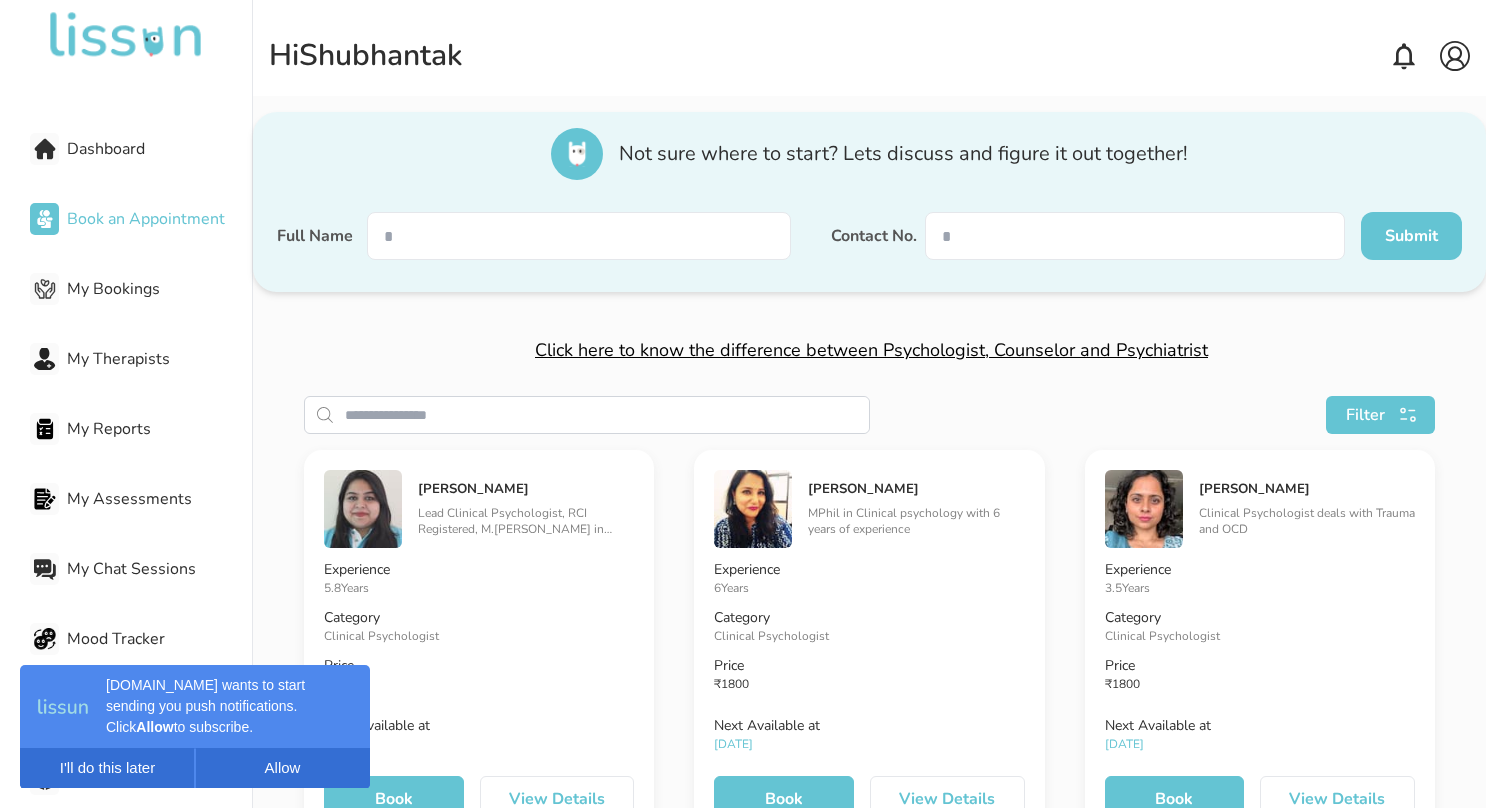 click at bounding box center [606, 415] 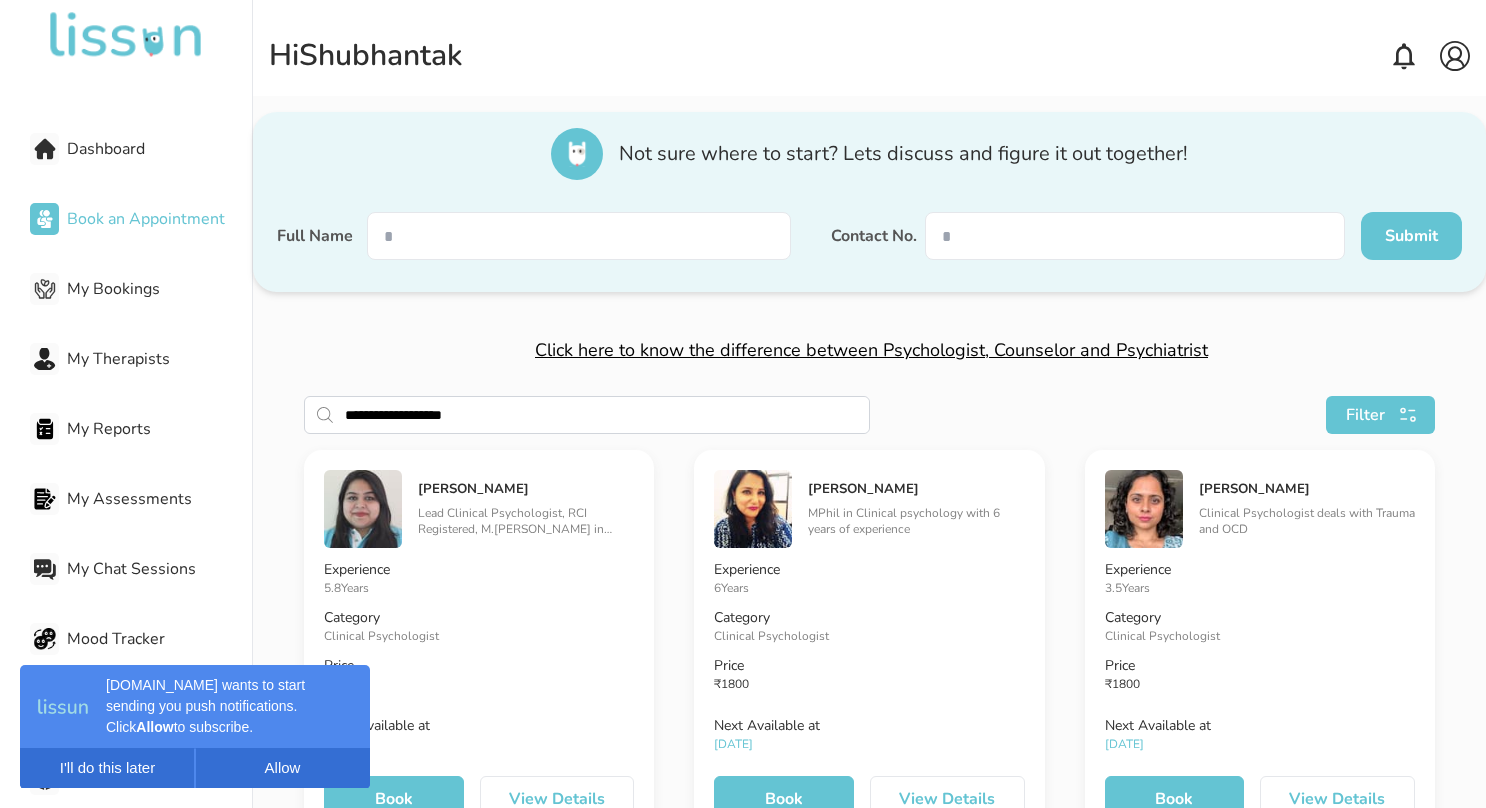 type on "**********" 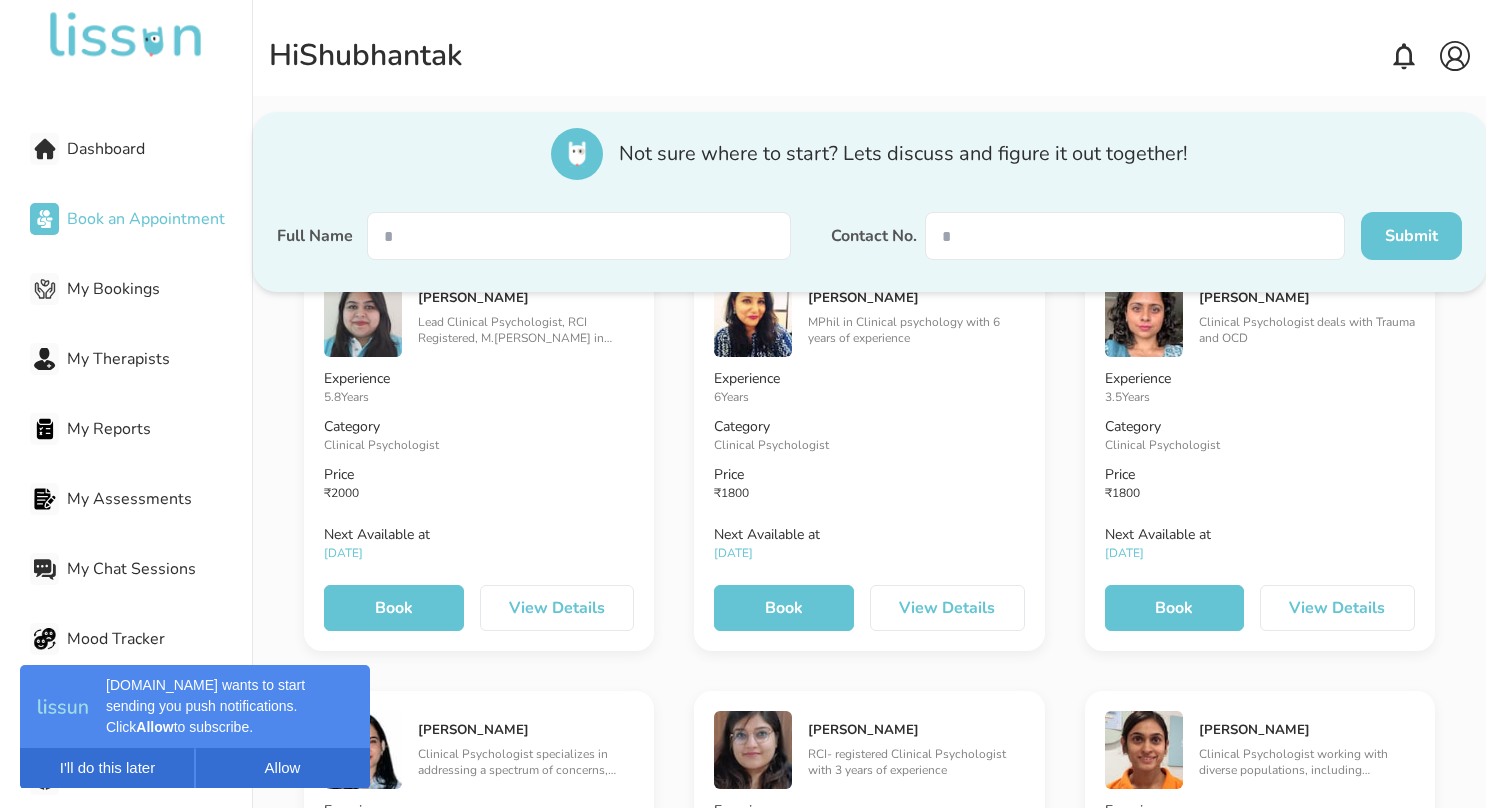 scroll, scrollTop: 0, scrollLeft: 0, axis: both 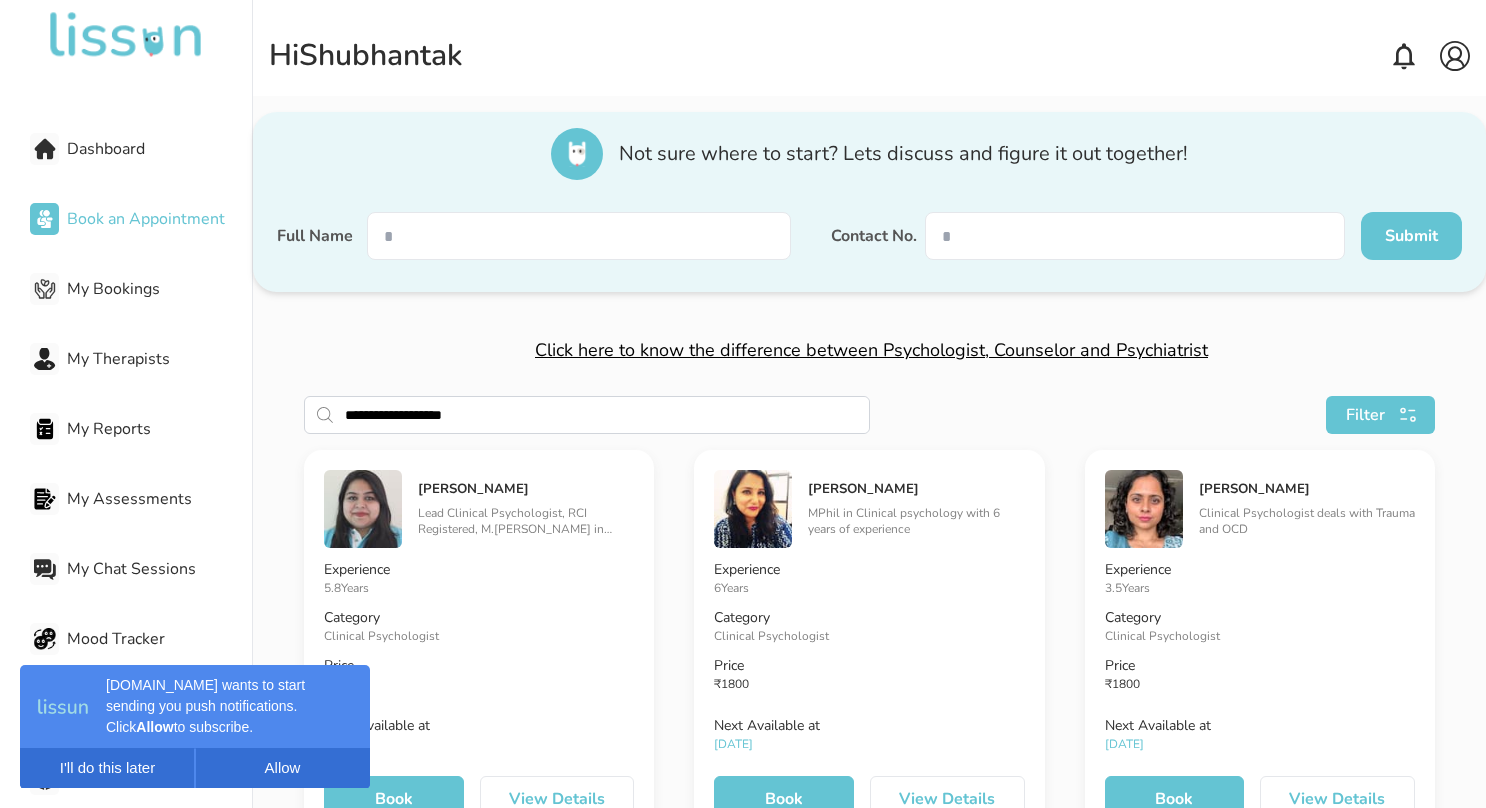 click on "**********" at bounding box center [606, 415] 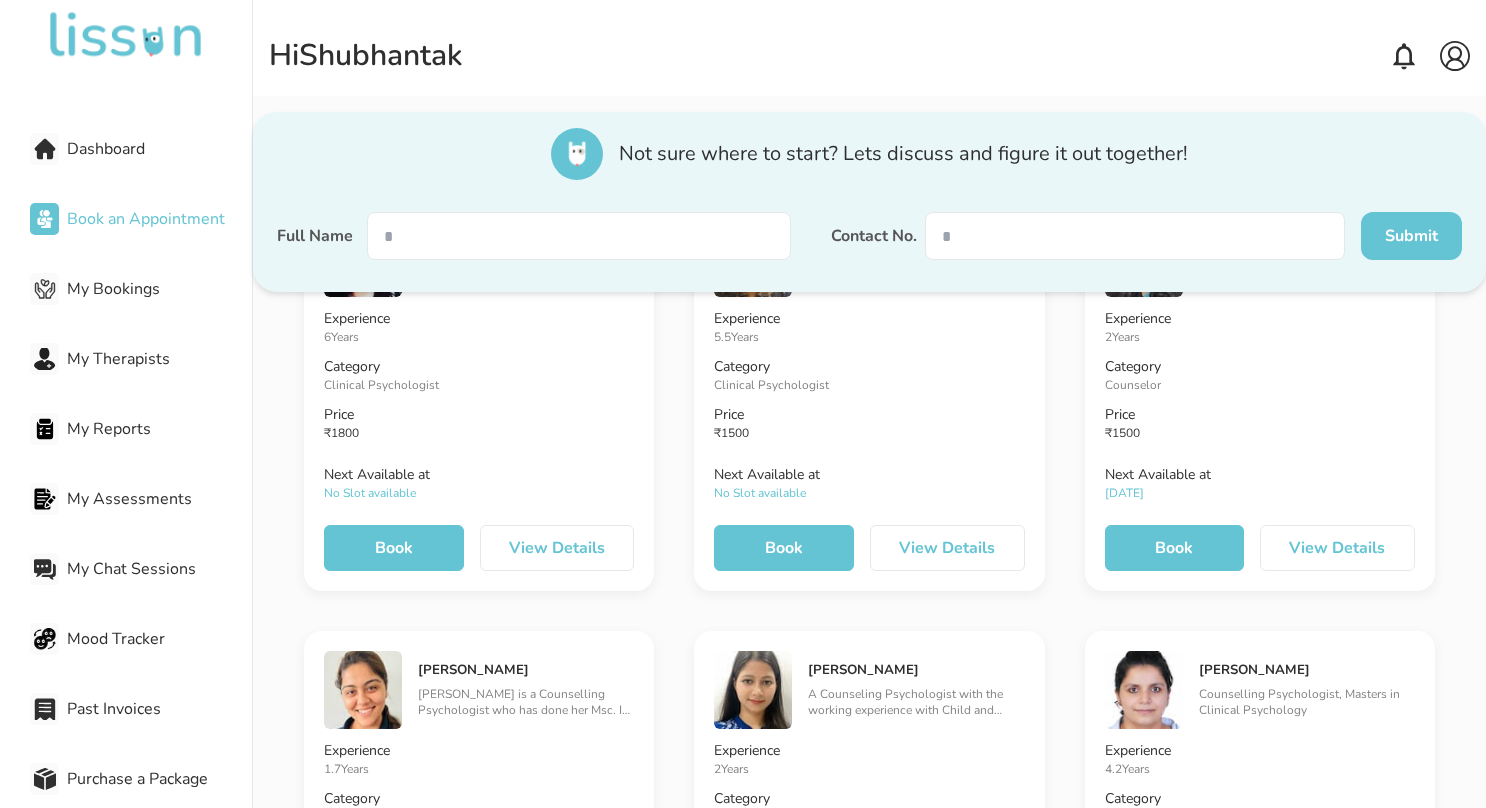 scroll, scrollTop: 3751, scrollLeft: 0, axis: vertical 